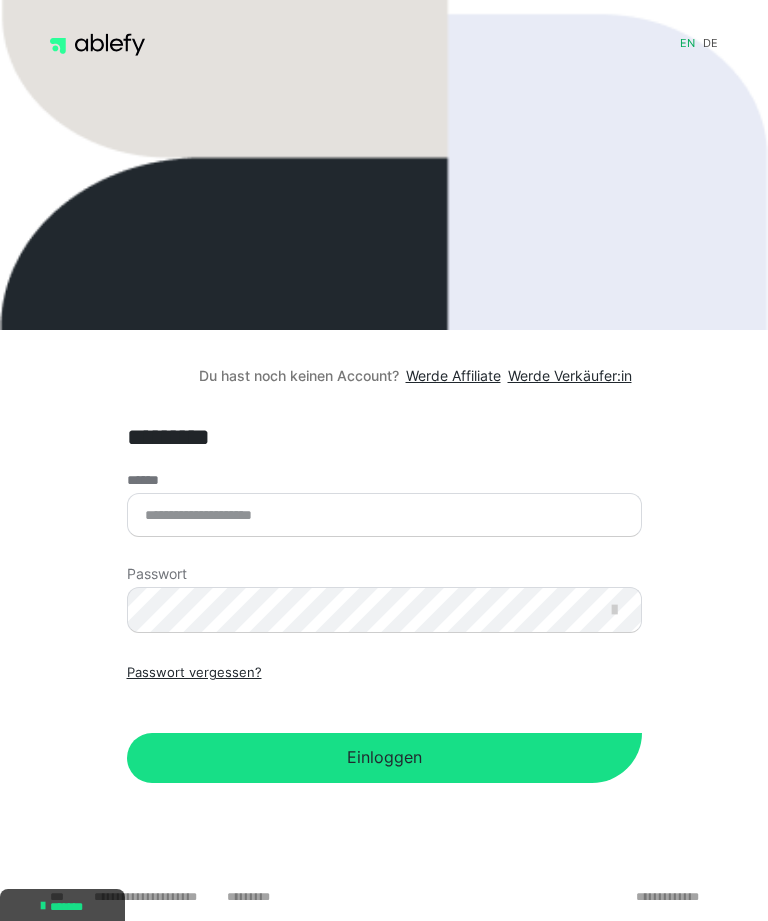 scroll, scrollTop: 0, scrollLeft: 0, axis: both 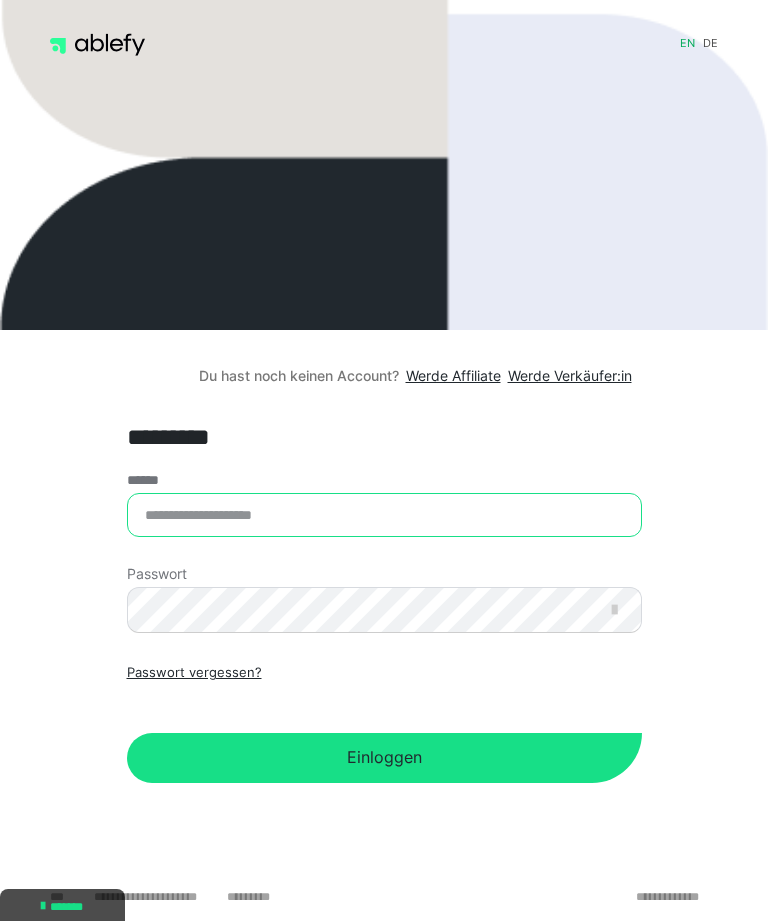 click on "******" at bounding box center (384, 515) 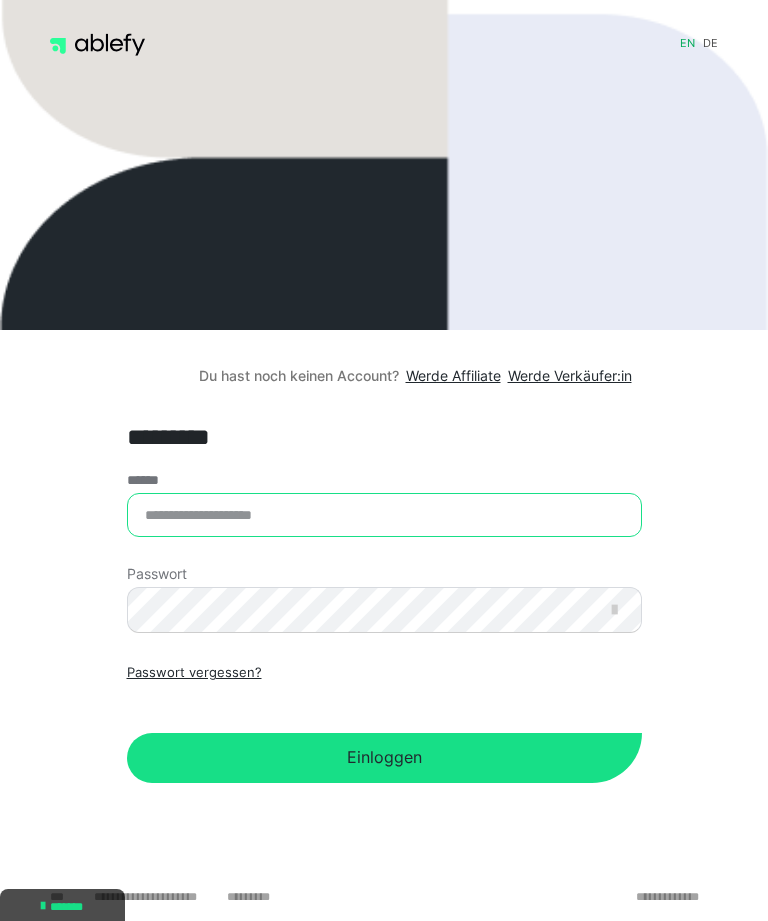 click on "******" at bounding box center (384, 515) 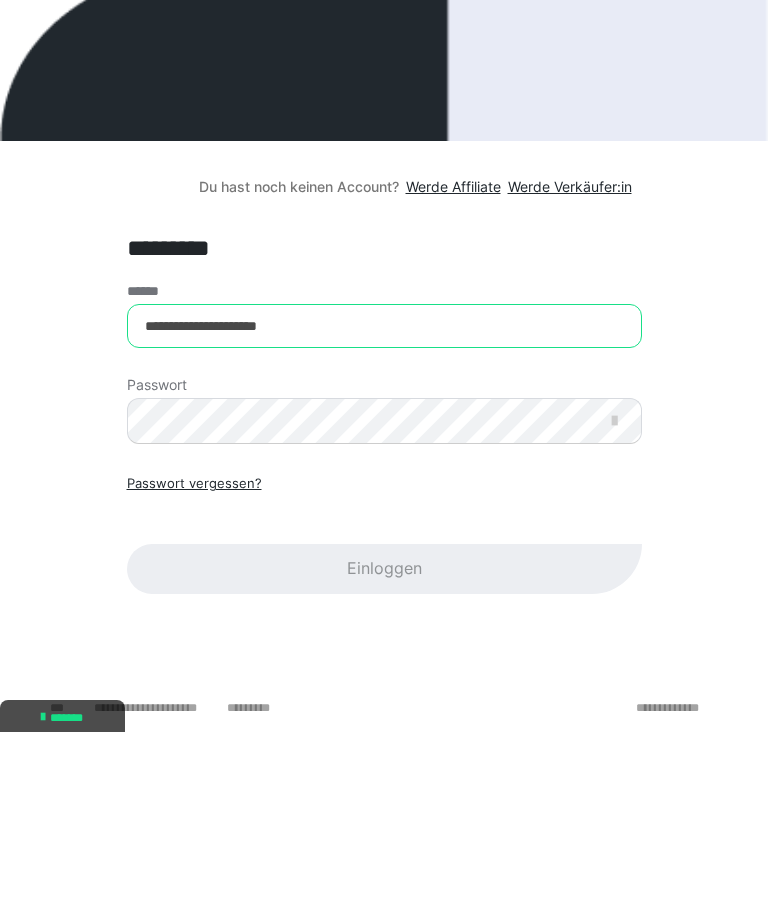 type on "**********" 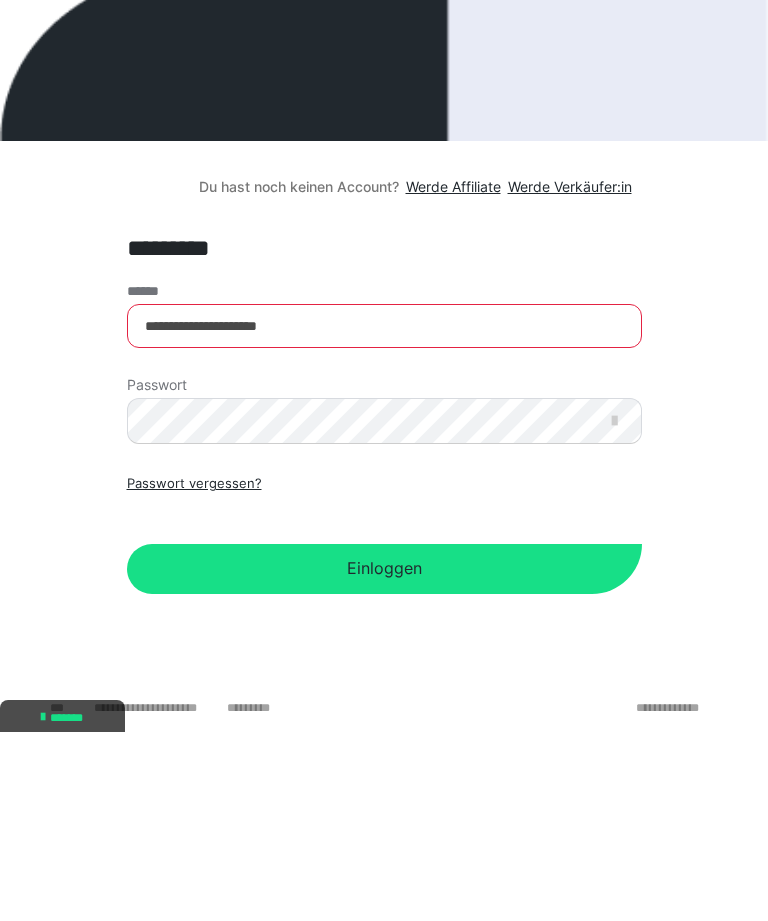 click on "Einloggen" at bounding box center [384, 758] 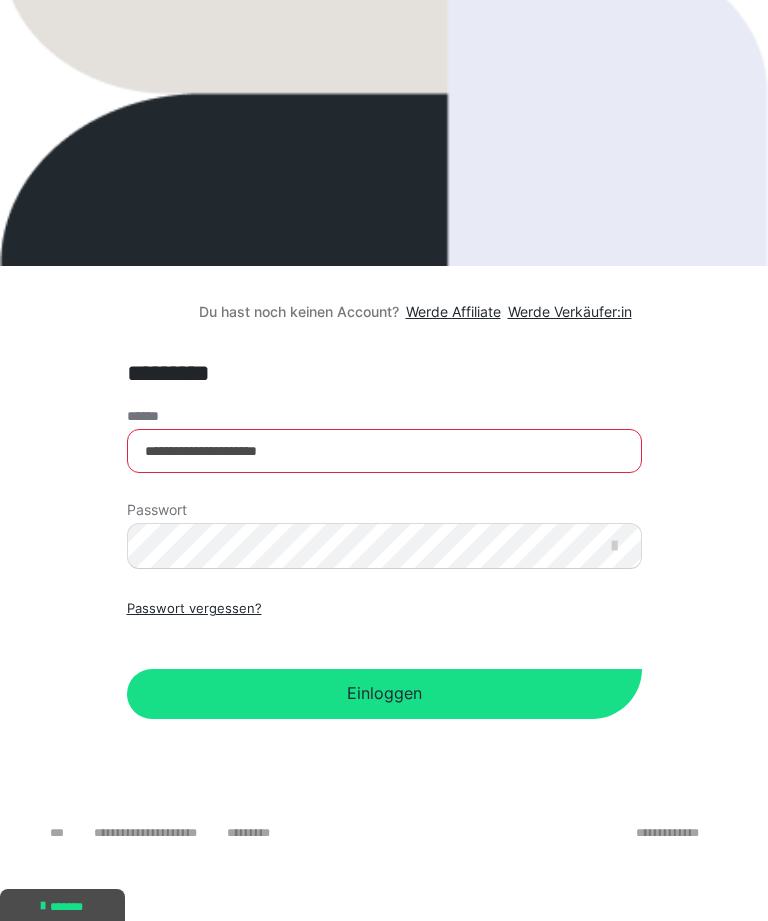 scroll, scrollTop: 0, scrollLeft: 0, axis: both 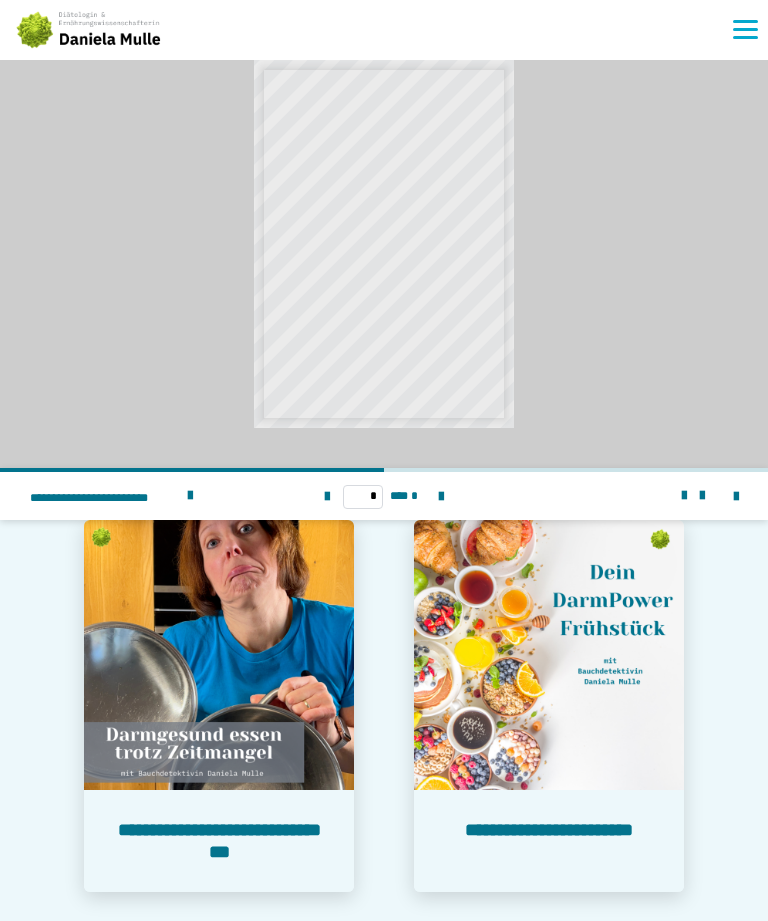click on "*****" at bounding box center (424, 273) 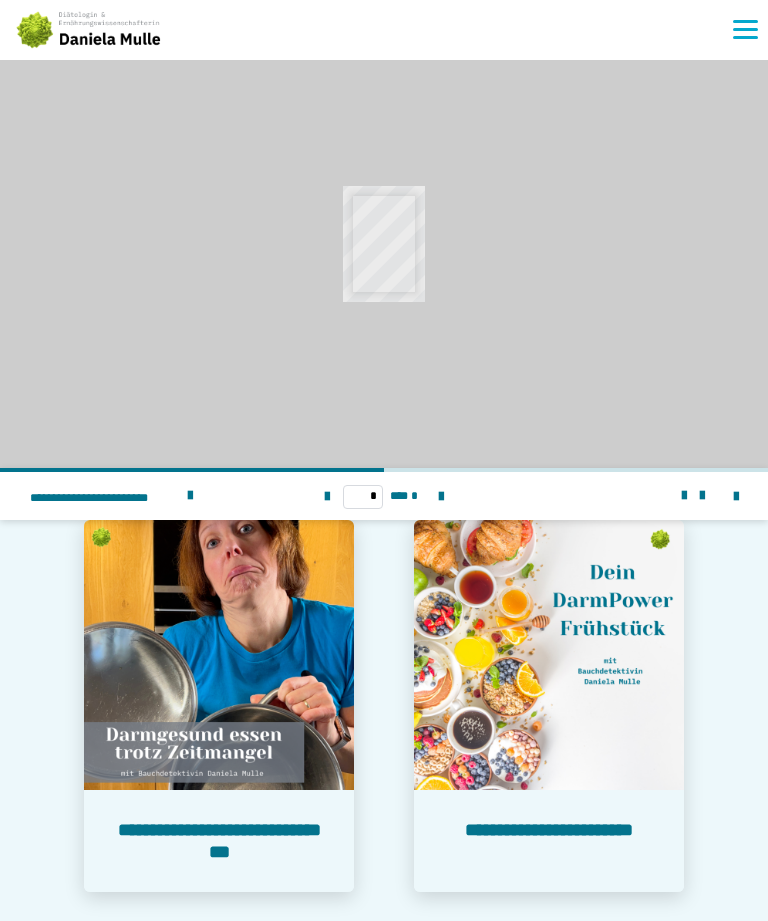 click on "**********" at bounding box center (384, 244) 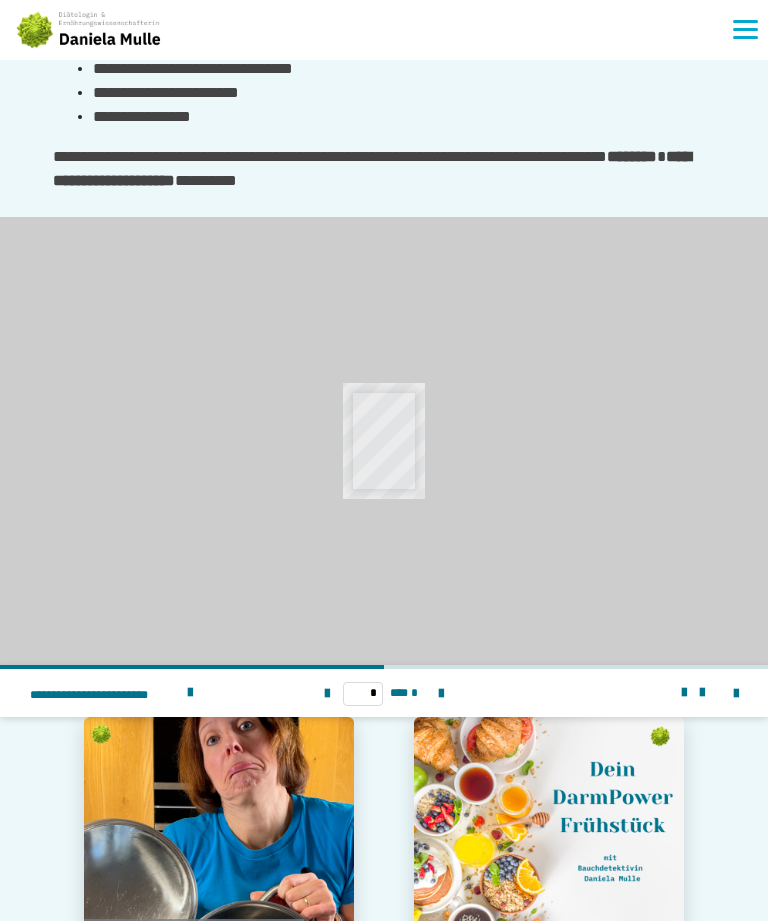 scroll, scrollTop: 778, scrollLeft: 0, axis: vertical 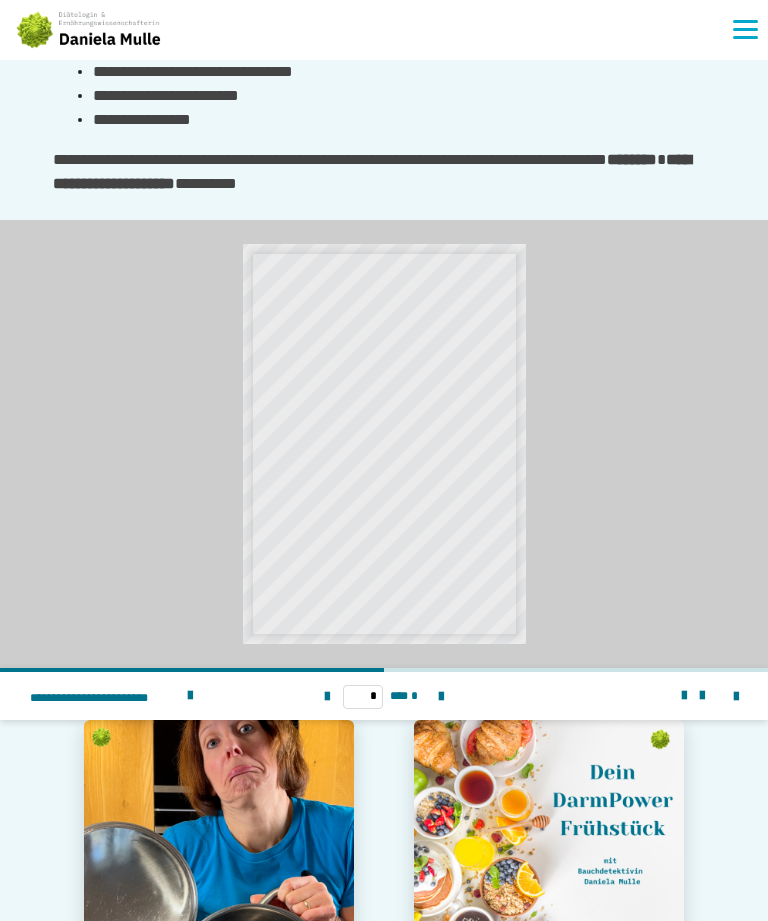 click on "**********" at bounding box center (383, -172) 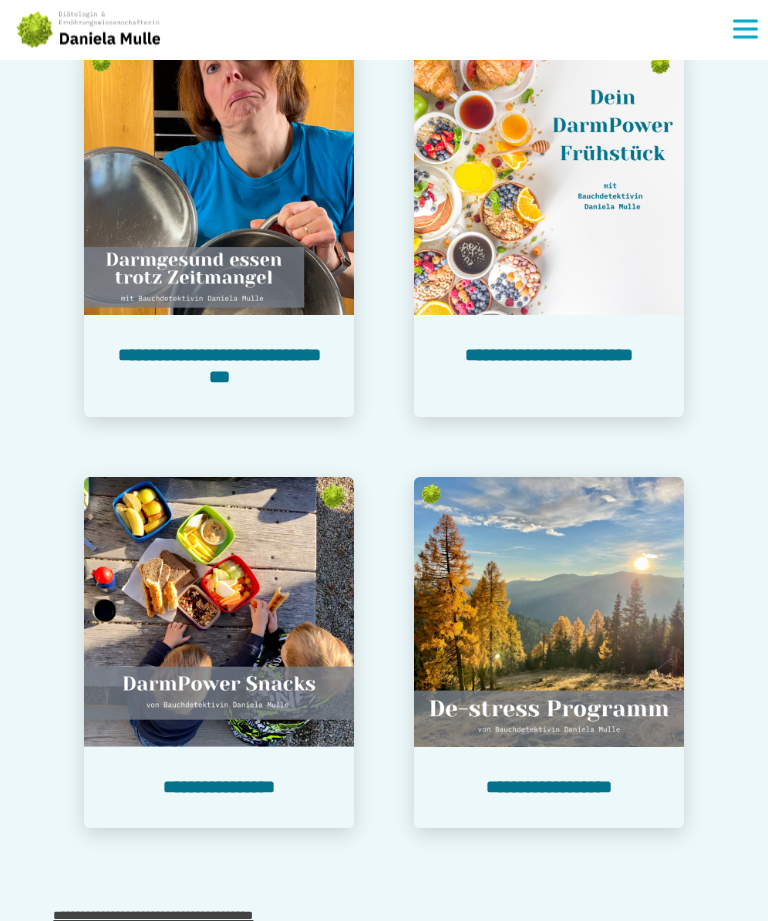 scroll, scrollTop: 1453, scrollLeft: 0, axis: vertical 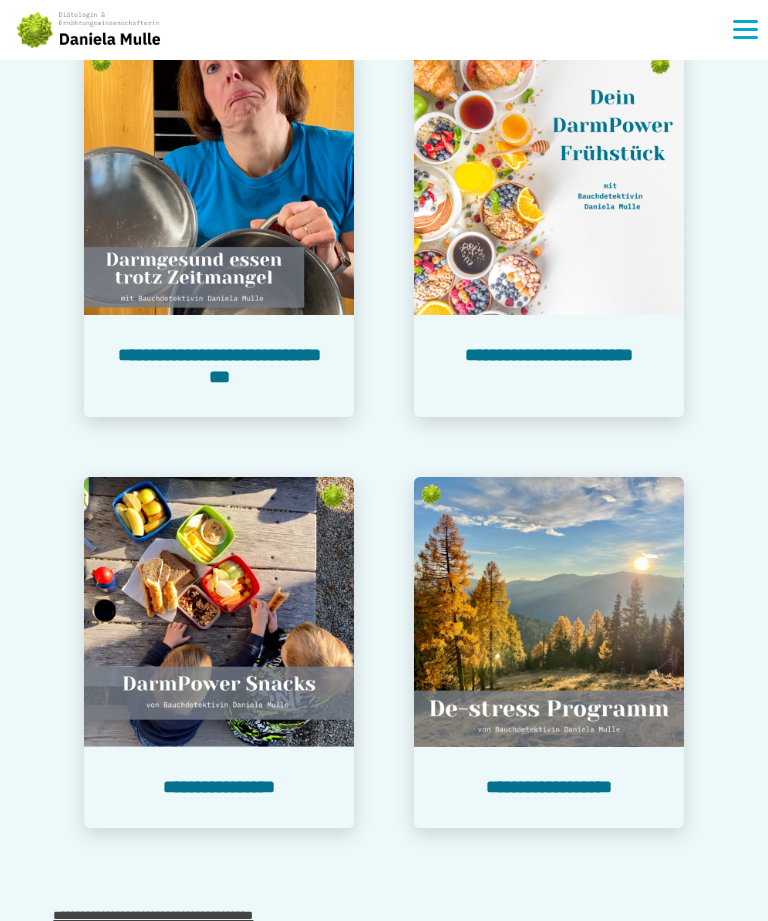 click on "**********" at bounding box center [549, 787] 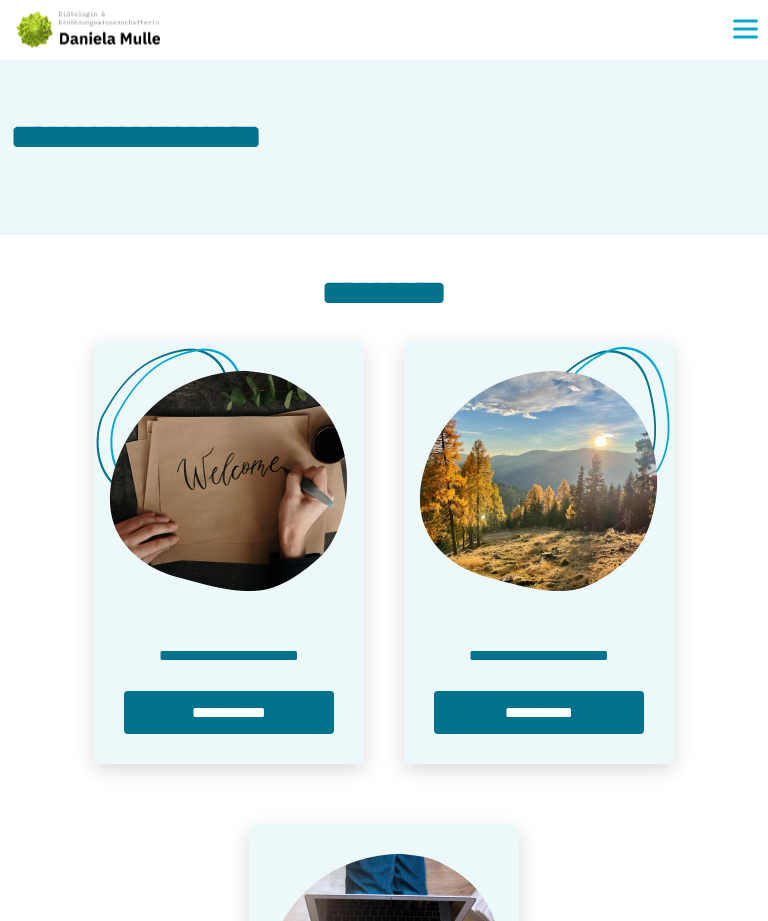 scroll, scrollTop: 26, scrollLeft: 0, axis: vertical 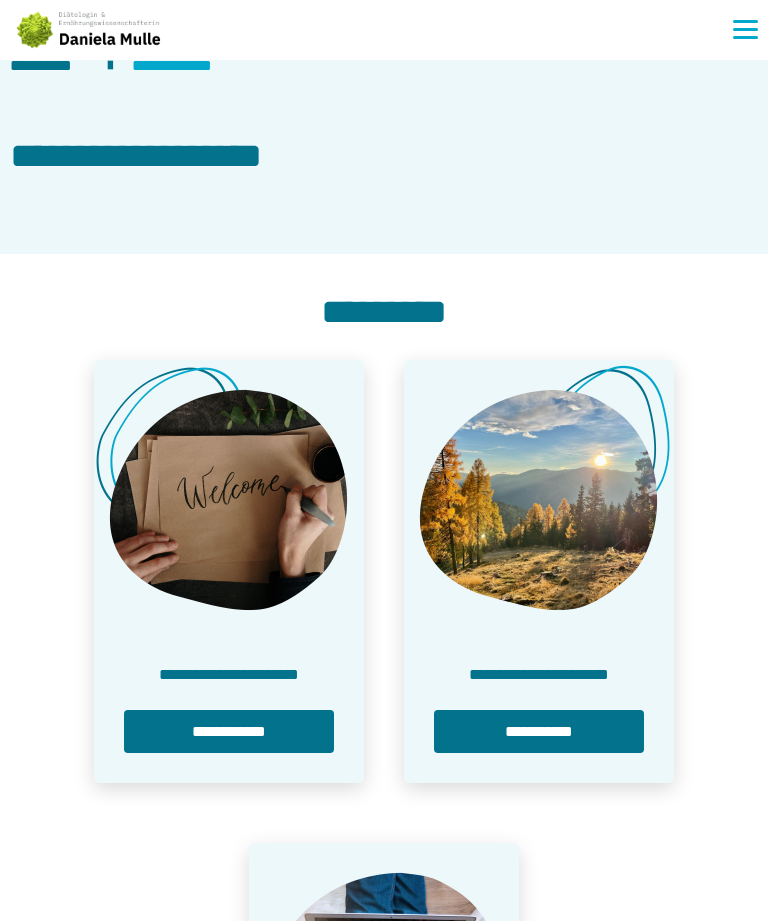click on "**********" at bounding box center [229, 731] 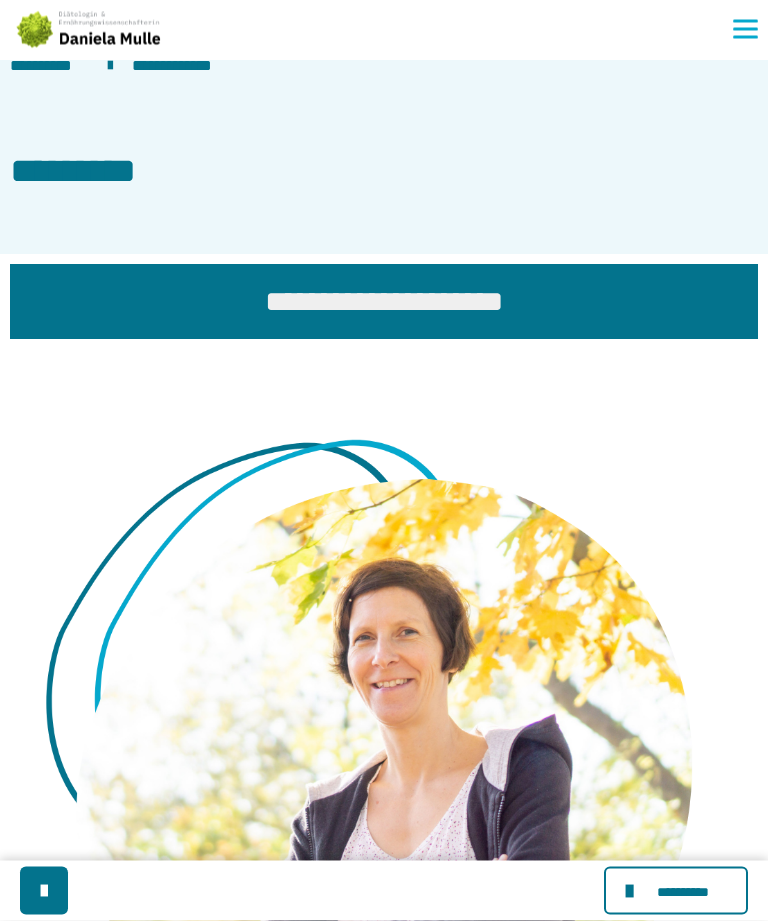 scroll, scrollTop: 0, scrollLeft: 0, axis: both 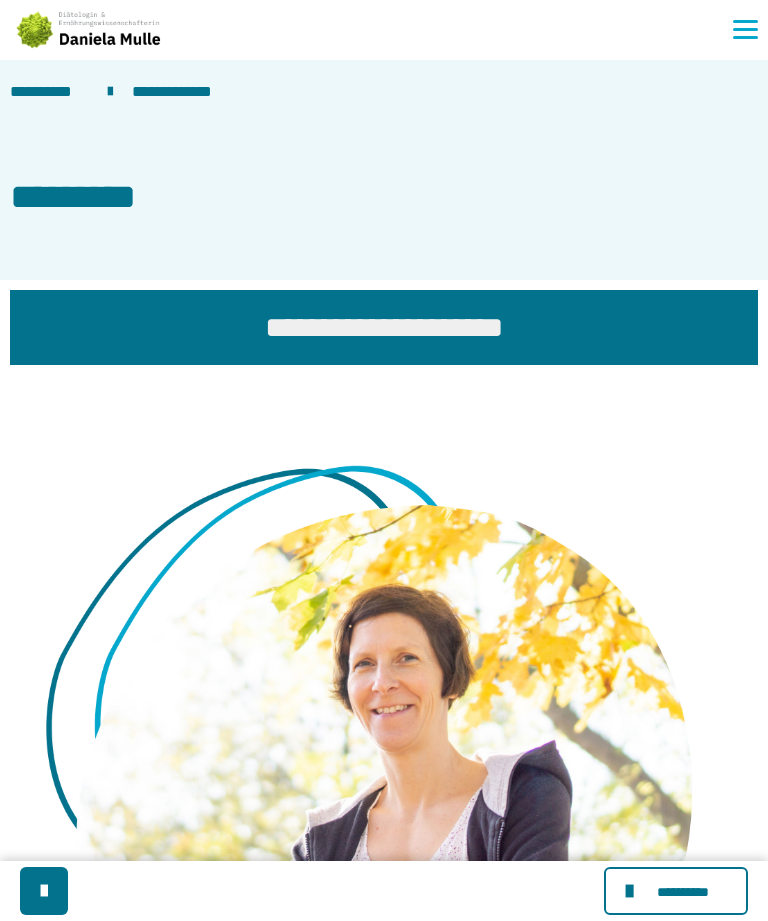 click at bounding box center [632, 891] 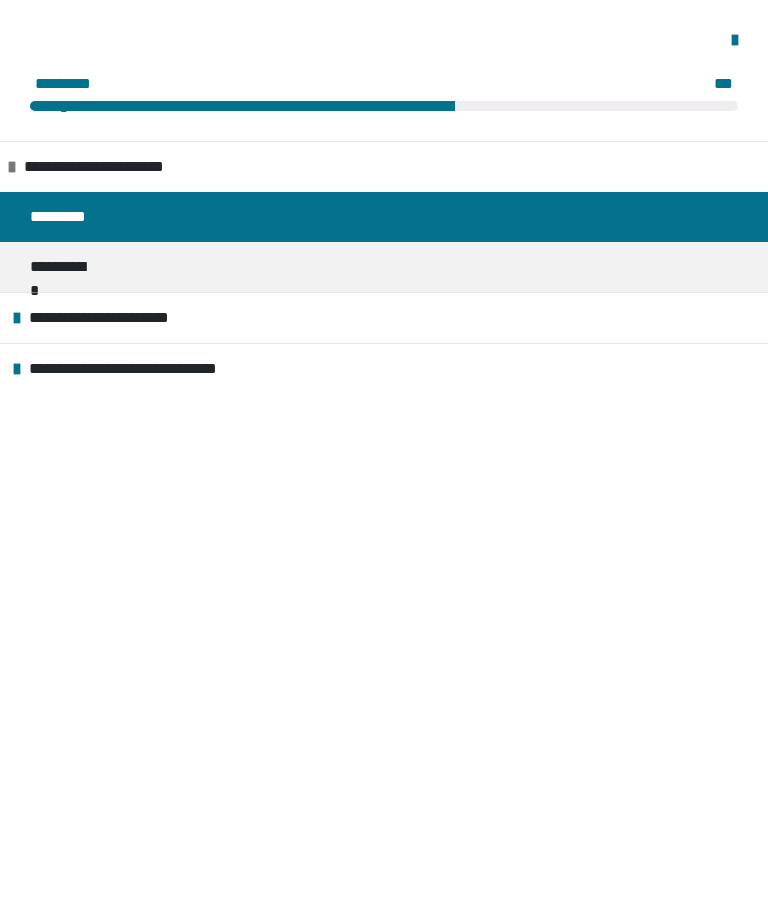 click on "**********" at bounding box center [112, 318] 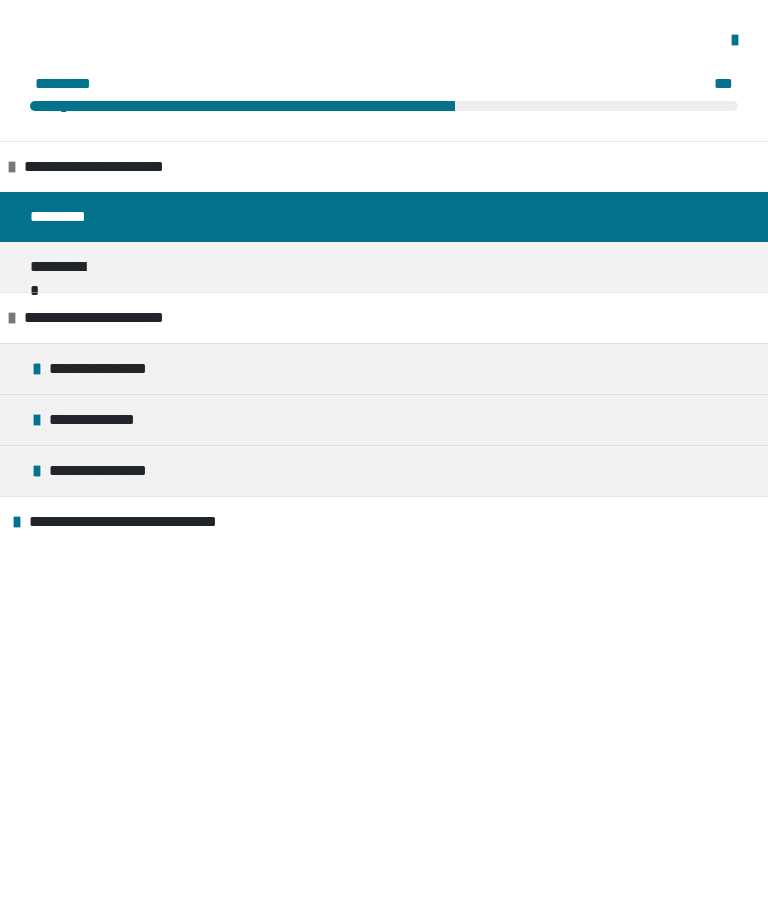 click on "**********" at bounding box center (101, 369) 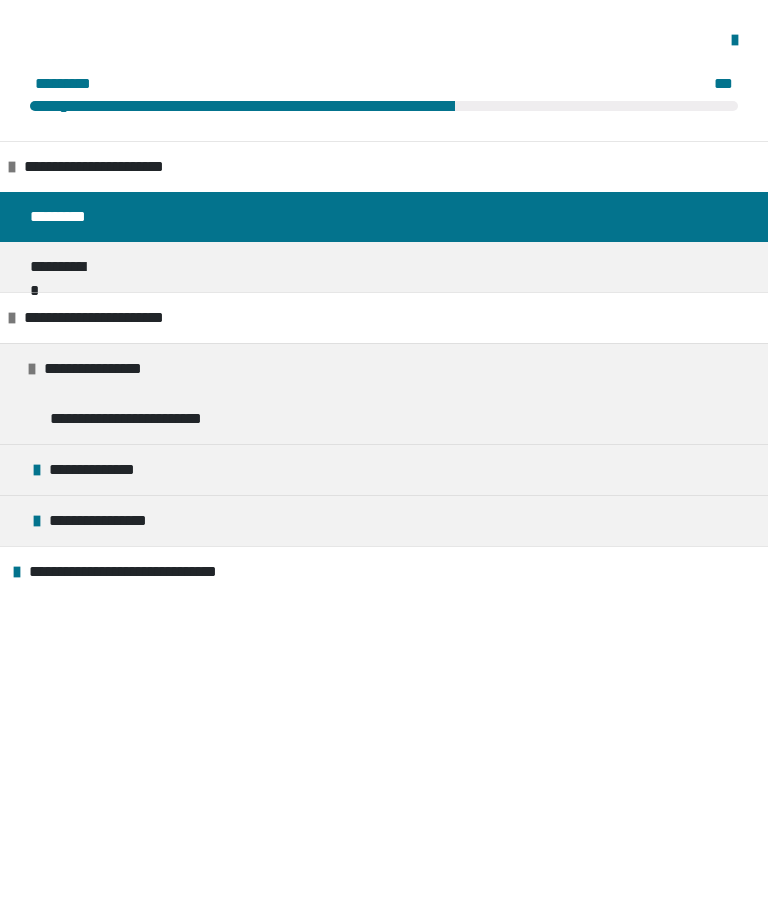 click on "**********" at bounding box center (97, 470) 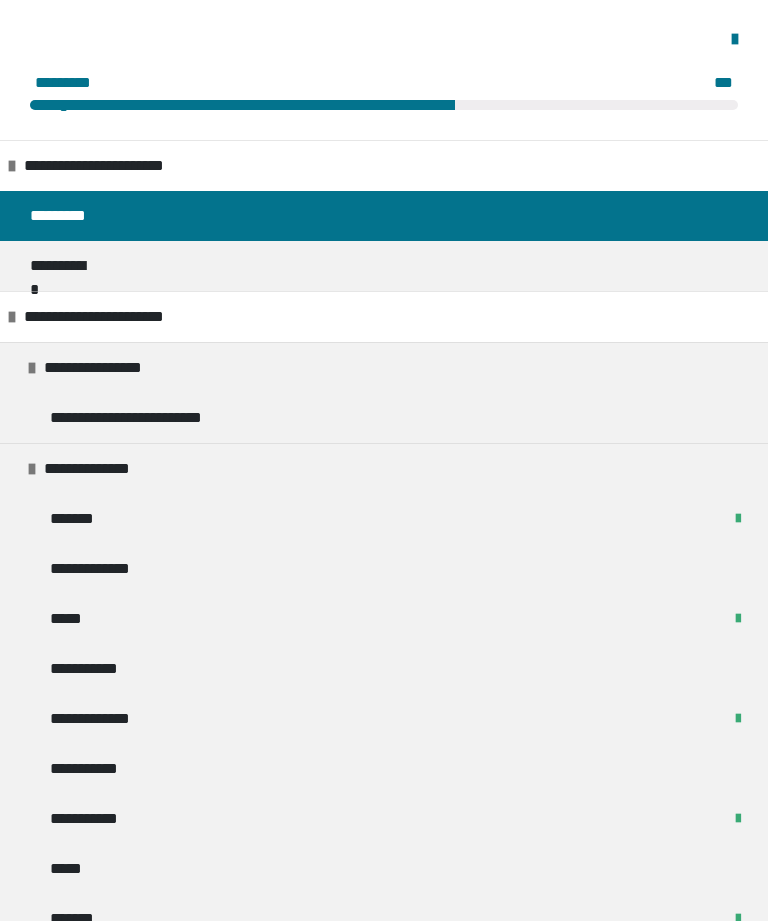 scroll, scrollTop: 243, scrollLeft: 0, axis: vertical 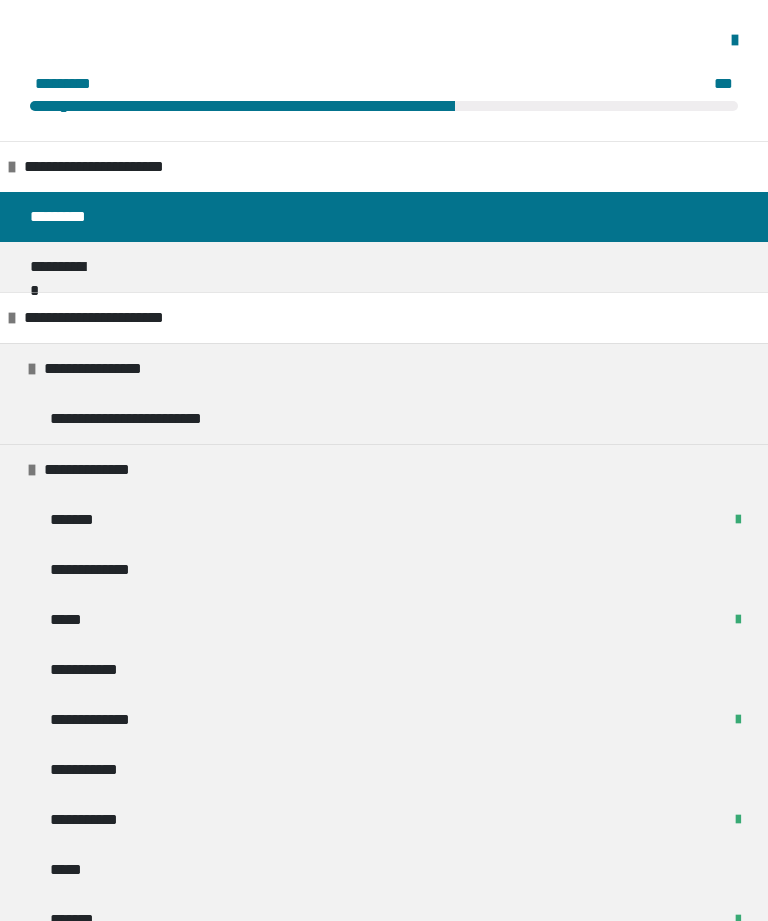 click on "*******" at bounding box center (76, 520) 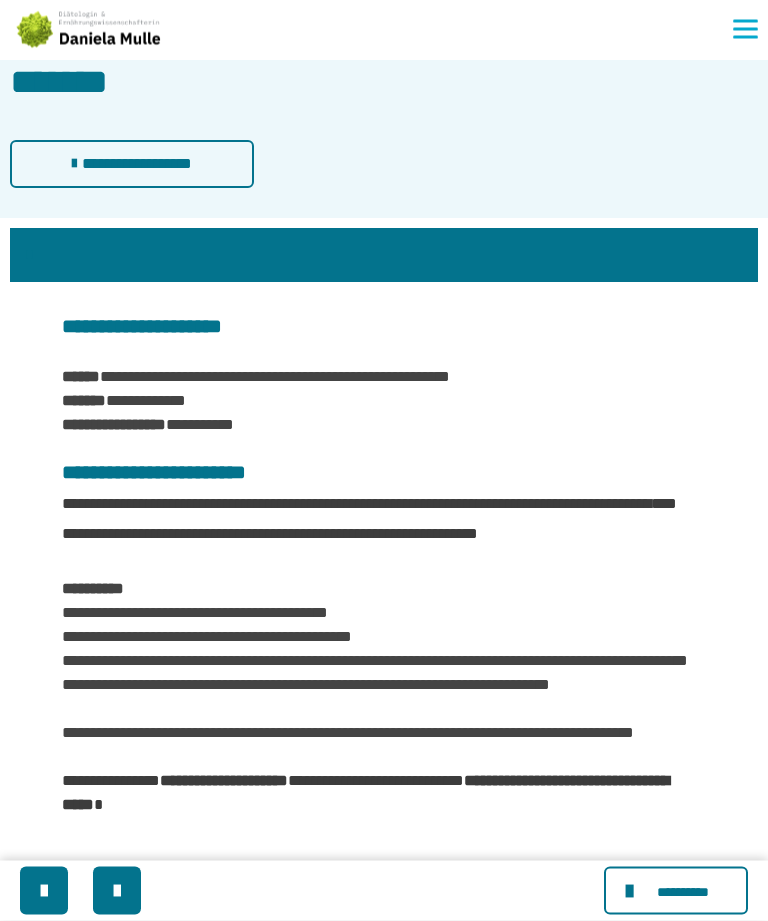 scroll, scrollTop: 94, scrollLeft: 0, axis: vertical 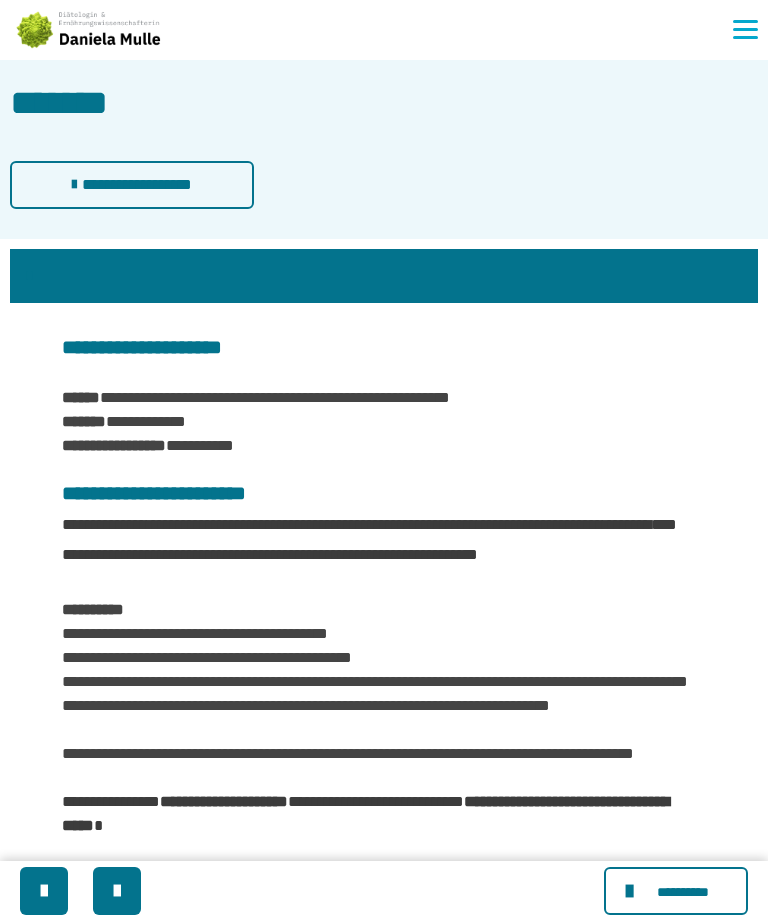 click on "**********" at bounding box center (132, 185) 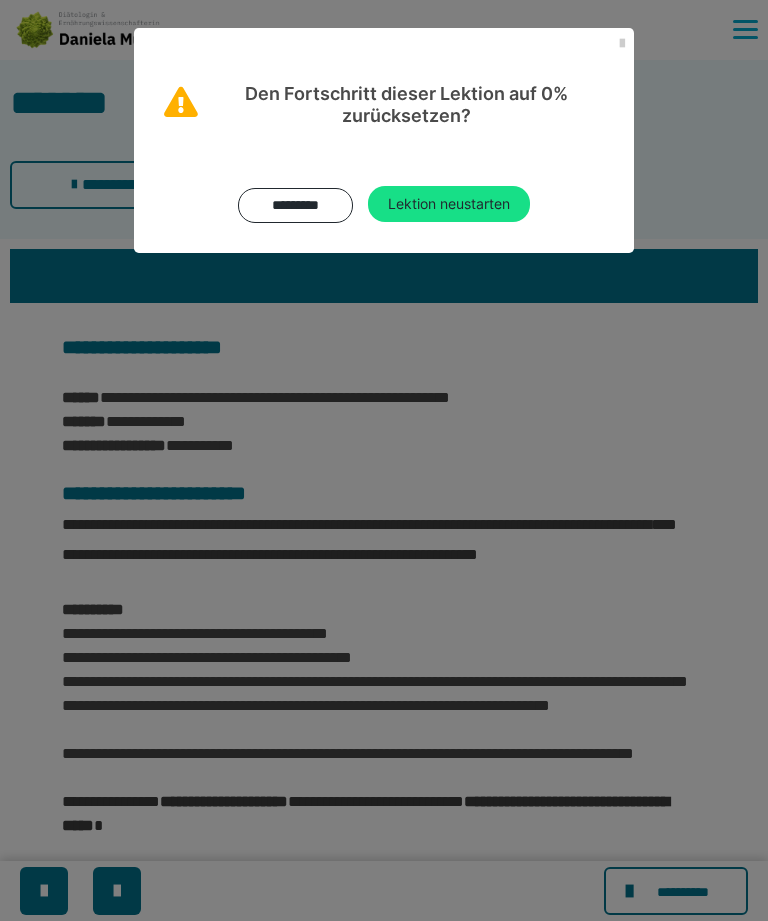 click at bounding box center (622, 44) 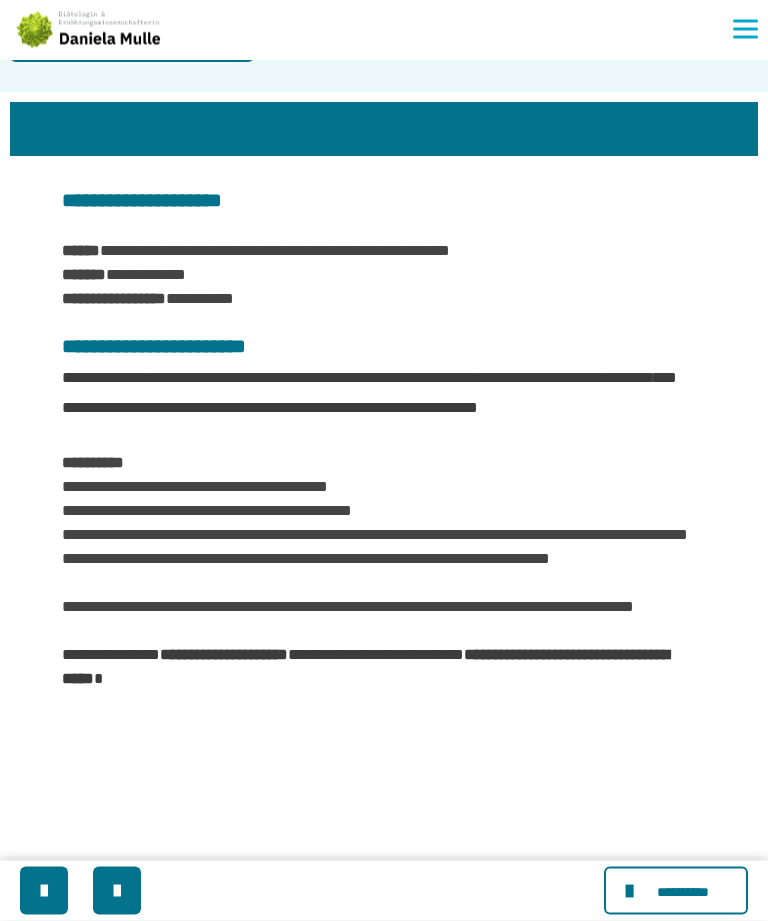 scroll, scrollTop: 241, scrollLeft: 0, axis: vertical 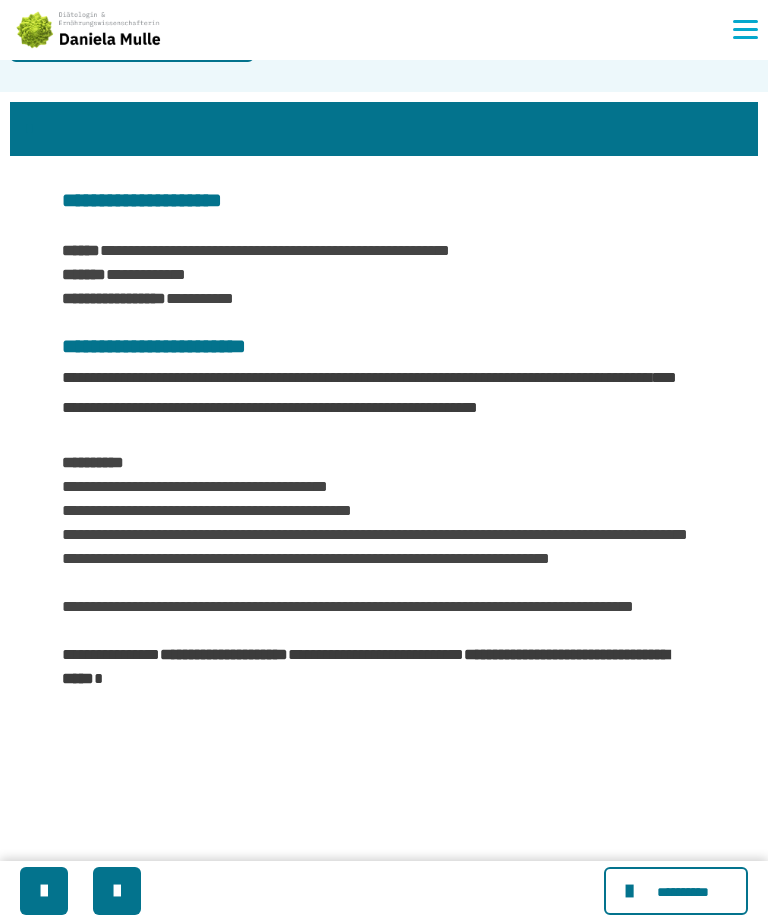 click on "**********" at bounding box center [676, 891] 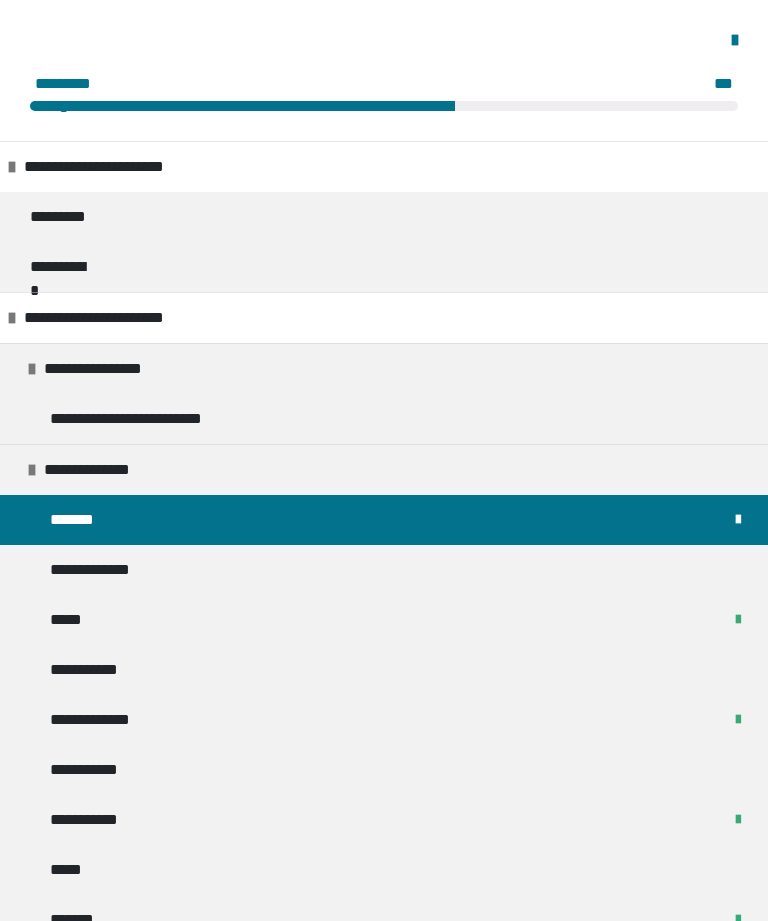 click on "**********" at bounding box center [97, 570] 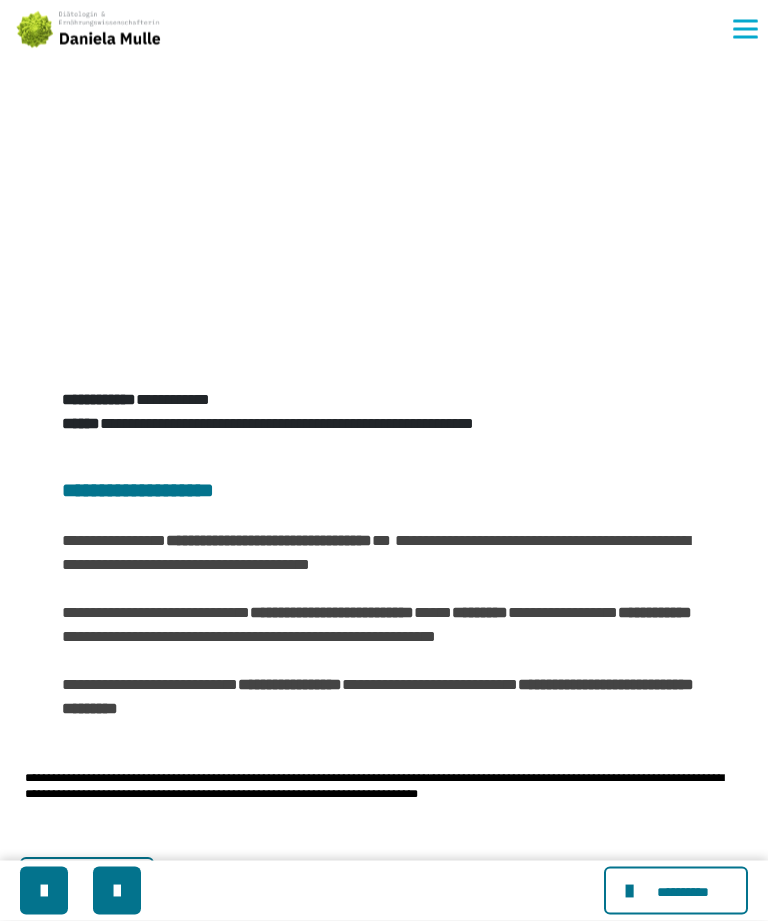 scroll, scrollTop: 672, scrollLeft: 0, axis: vertical 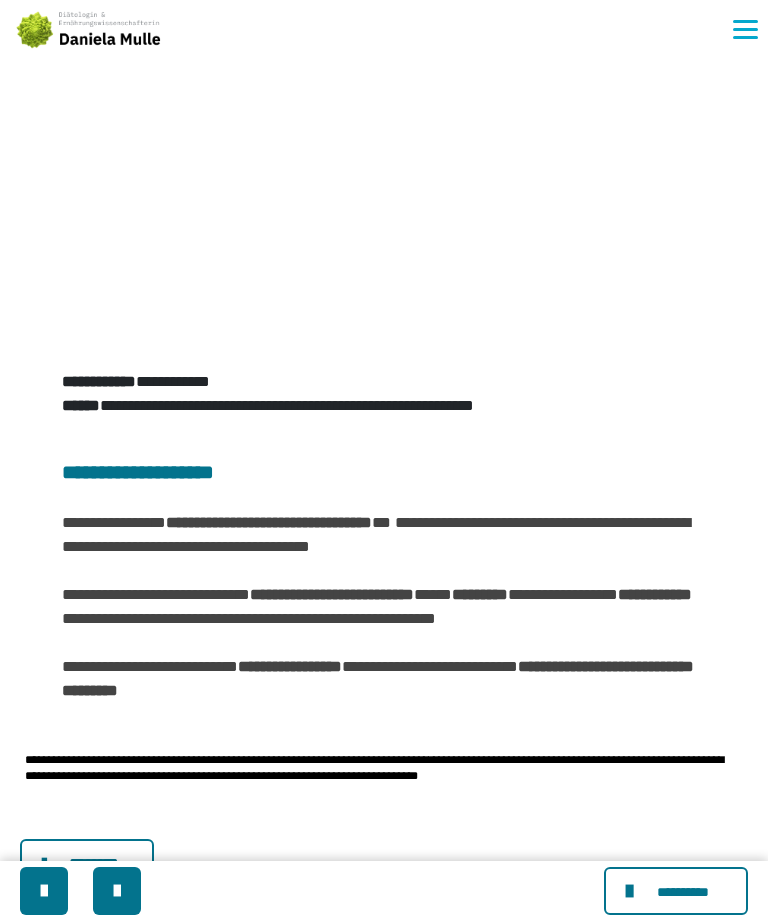click at bounding box center (632, 891) 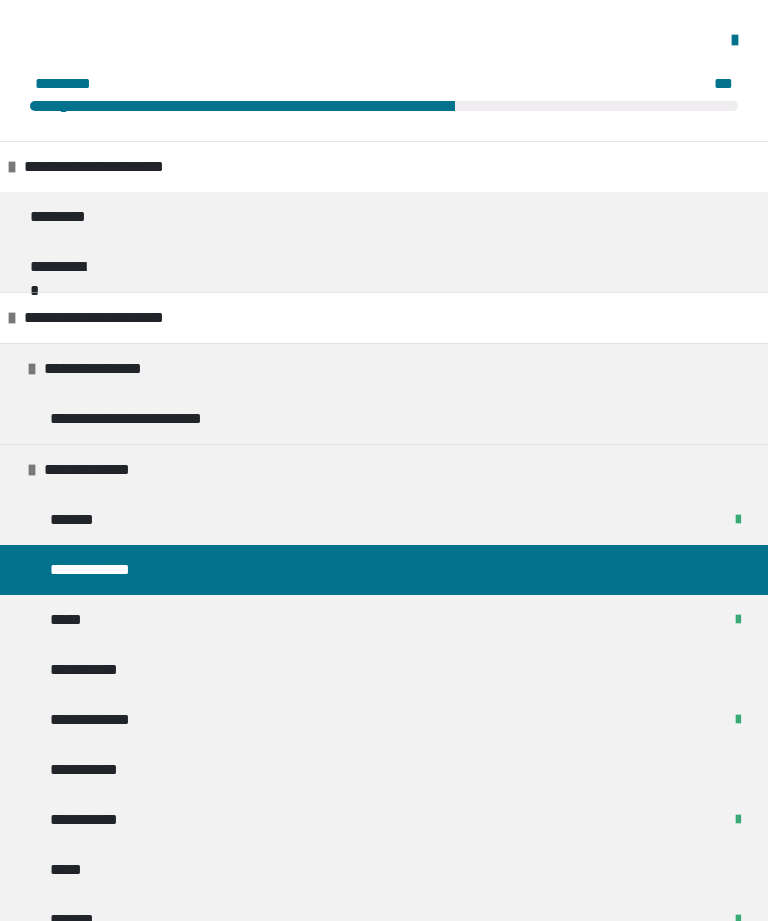 click on "*****" at bounding box center (72, 620) 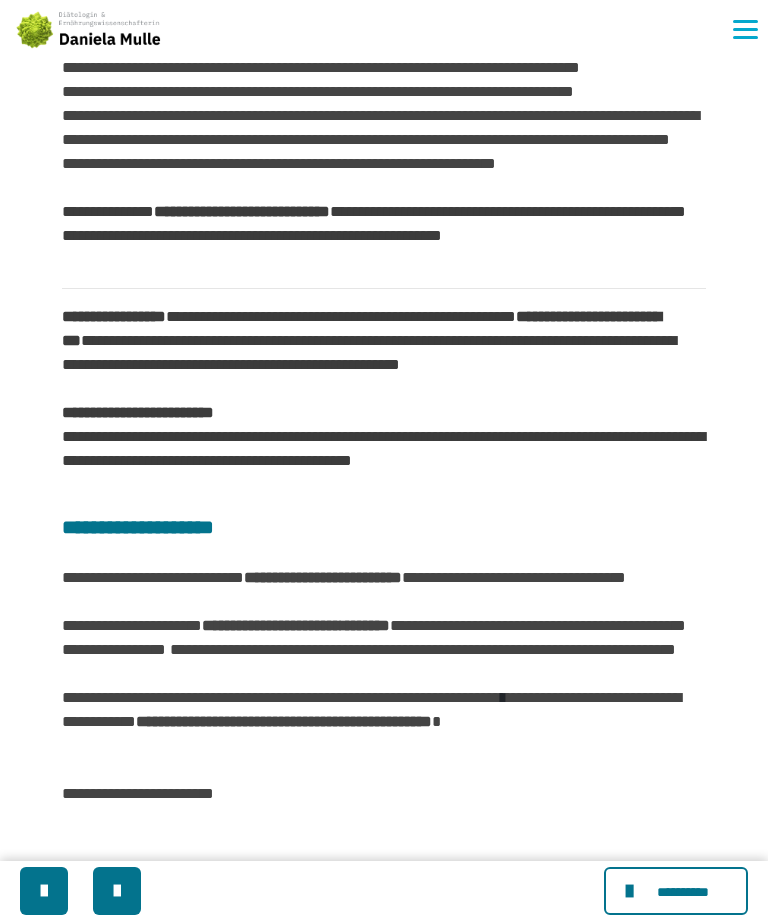 scroll, scrollTop: 0, scrollLeft: 0, axis: both 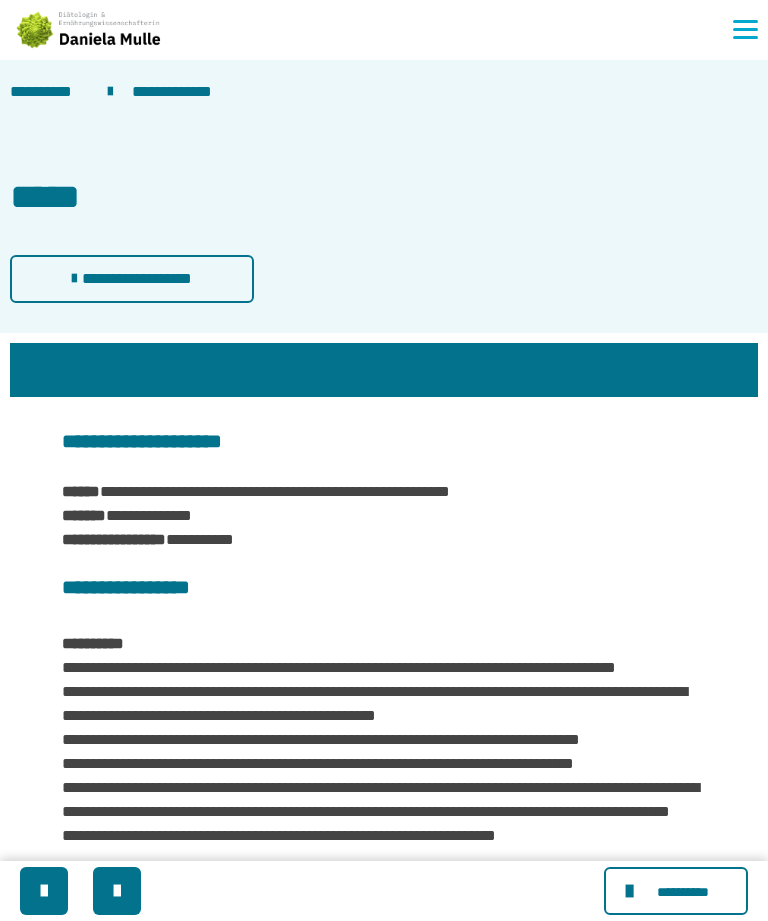 click on "**********" at bounding box center (682, 892) 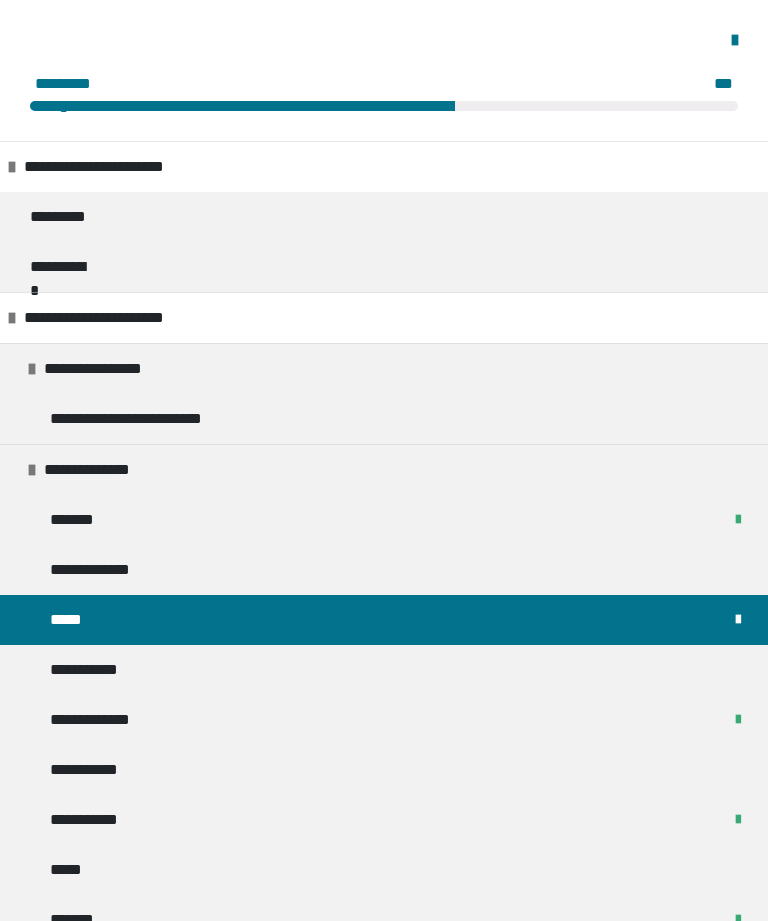 click on "**********" at bounding box center (92, 670) 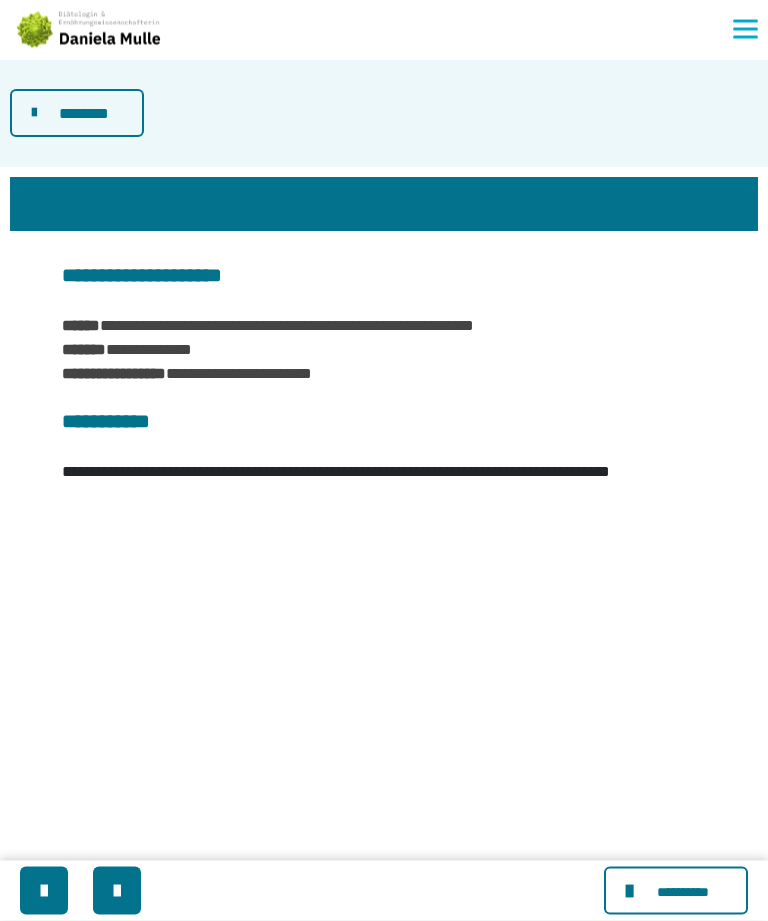 scroll, scrollTop: 166, scrollLeft: 0, axis: vertical 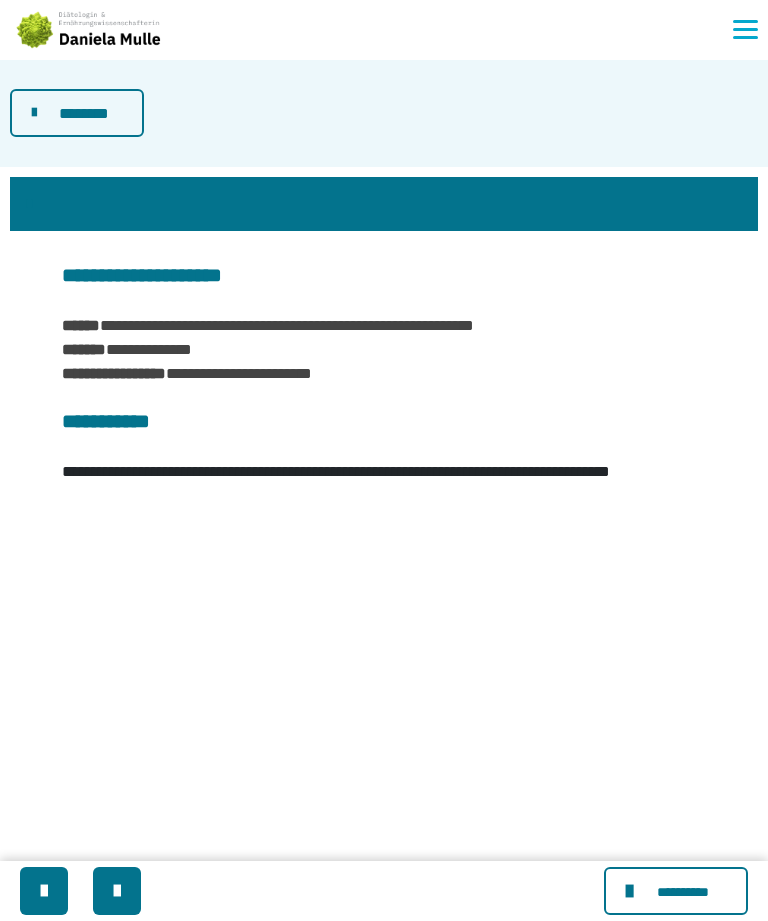 click on "**********" at bounding box center (682, 892) 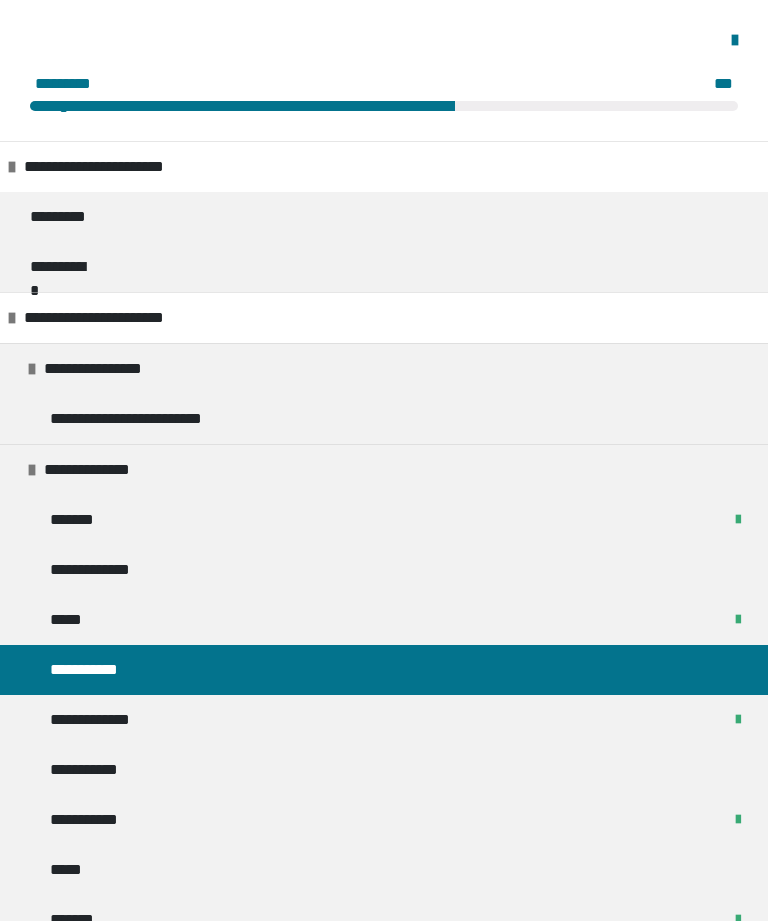 click on "**********" at bounding box center [103, 720] 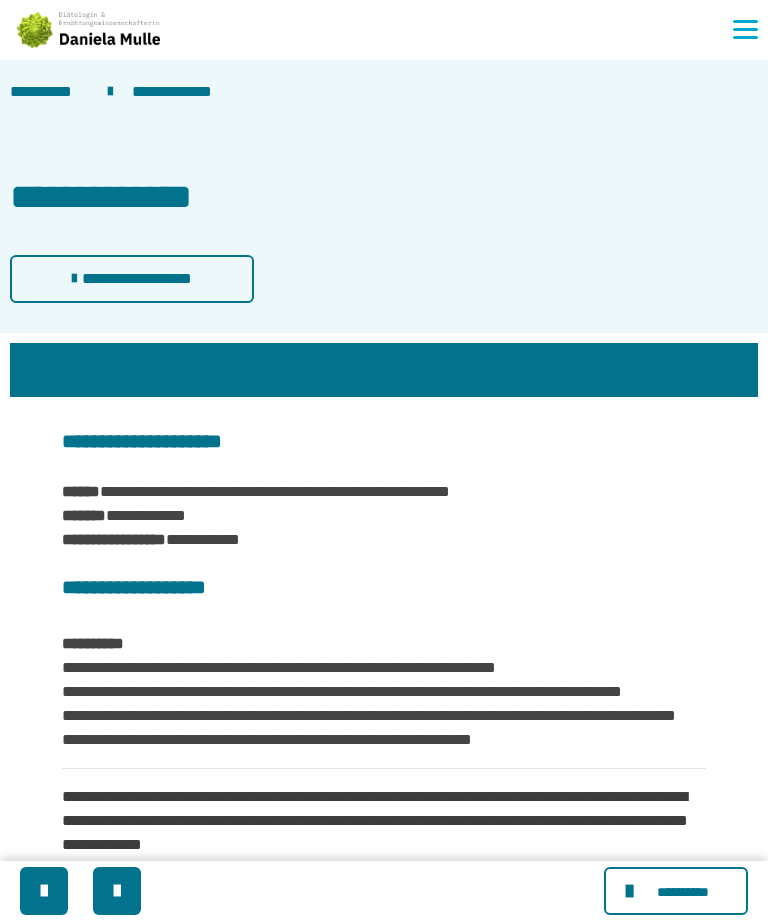 click on "**********" at bounding box center [682, 892] 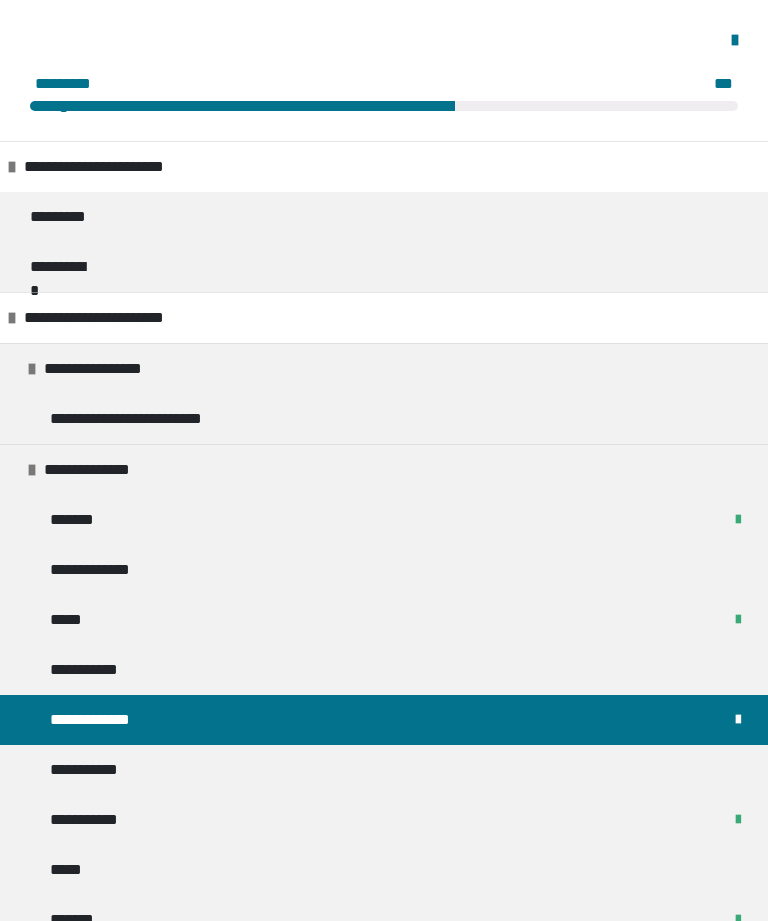 click on "**********" at bounding box center (95, 770) 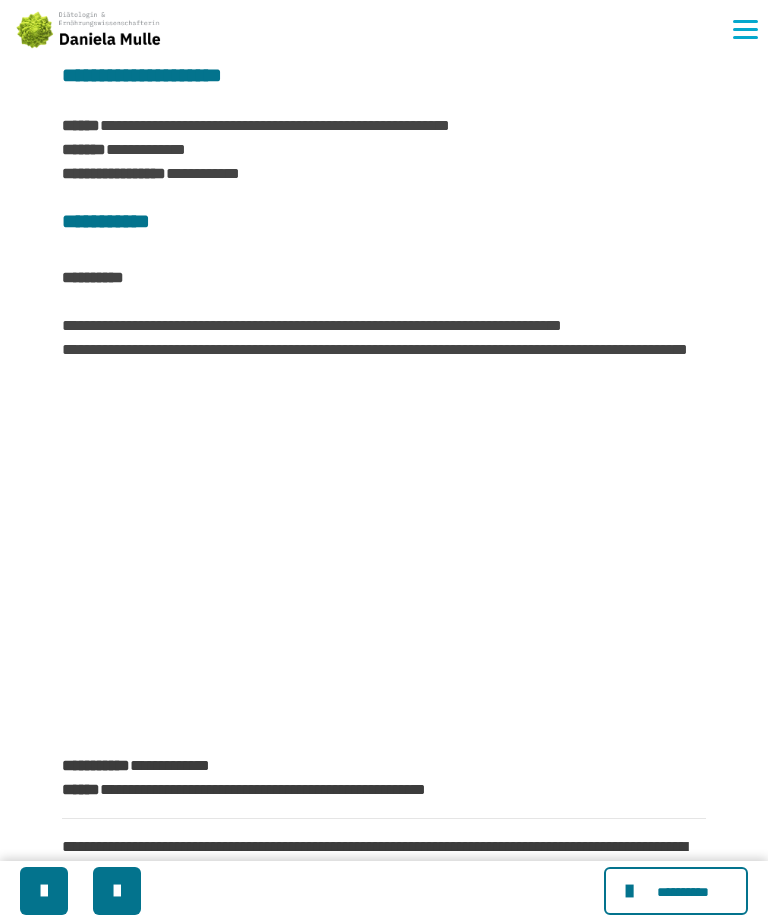 scroll, scrollTop: 383, scrollLeft: 0, axis: vertical 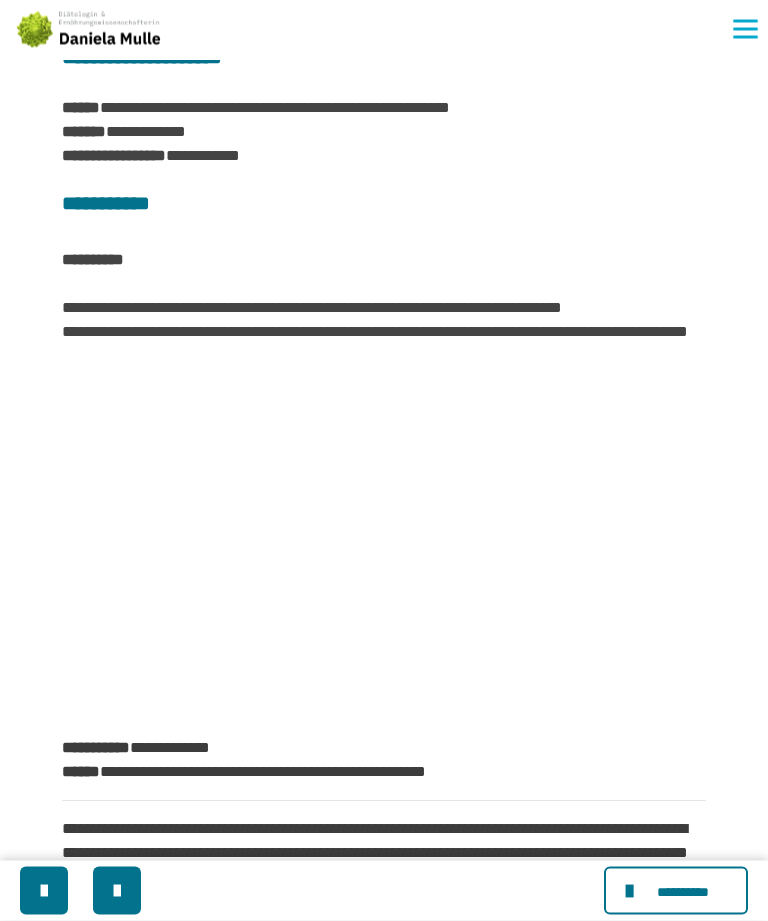 click on "**********" at bounding box center [682, 892] 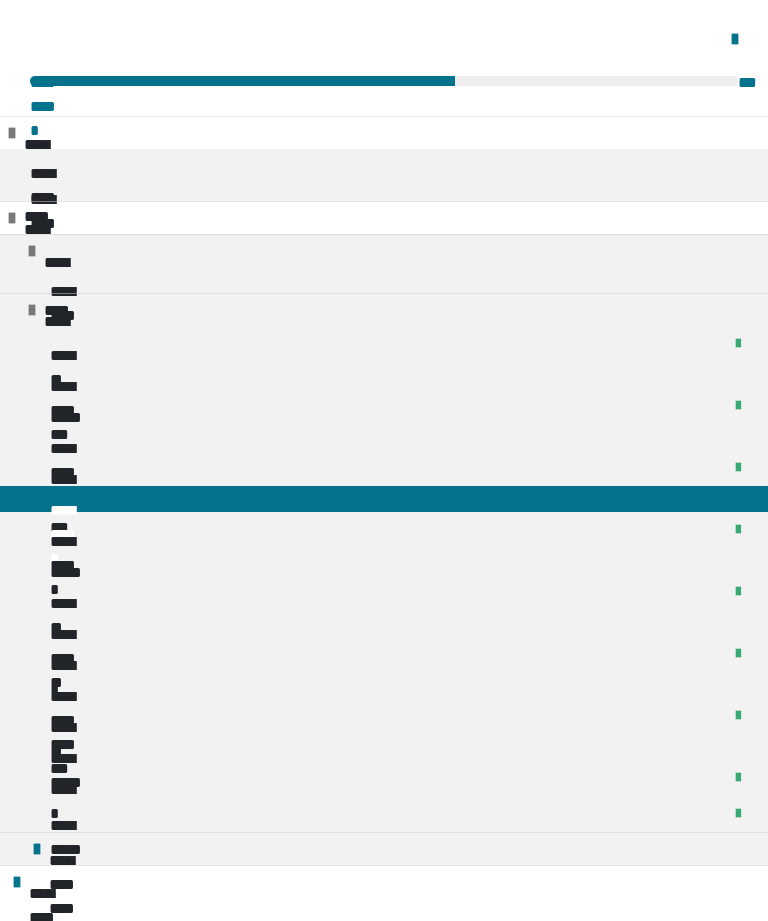 scroll, scrollTop: 384, scrollLeft: 0, axis: vertical 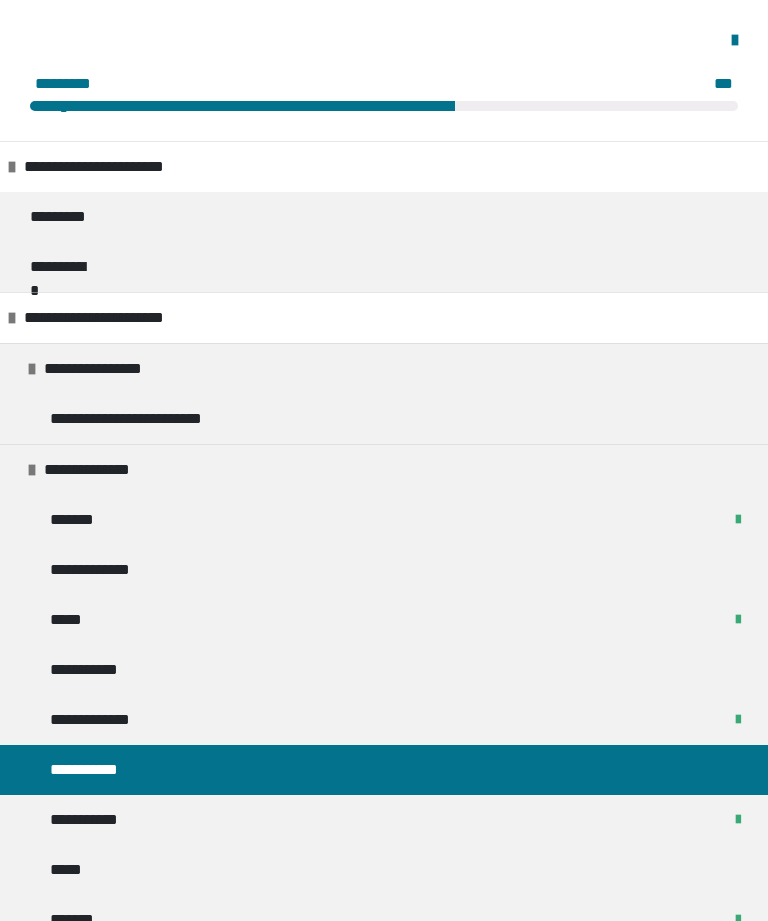 click on "**********" at bounding box center (384, 820) 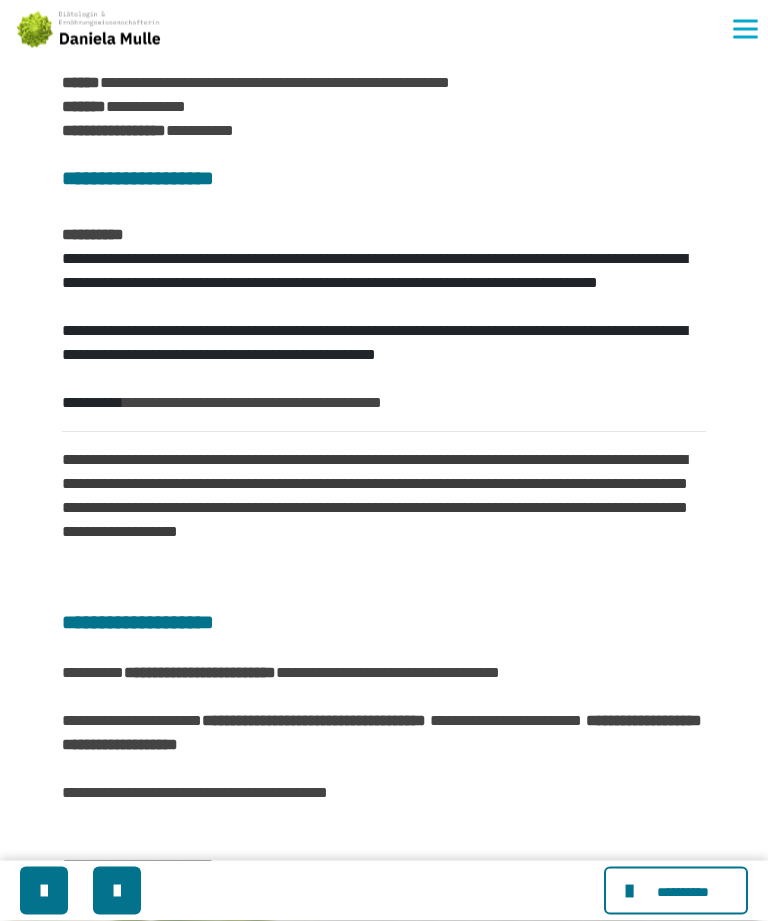scroll, scrollTop: 409, scrollLeft: 0, axis: vertical 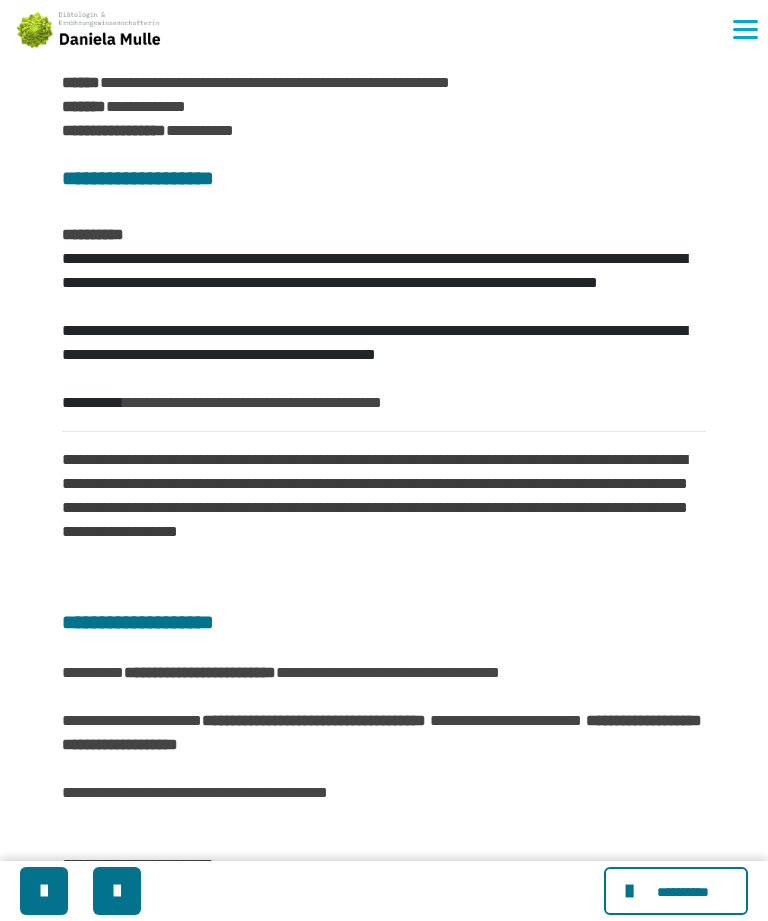 click on "**********" at bounding box center [682, 892] 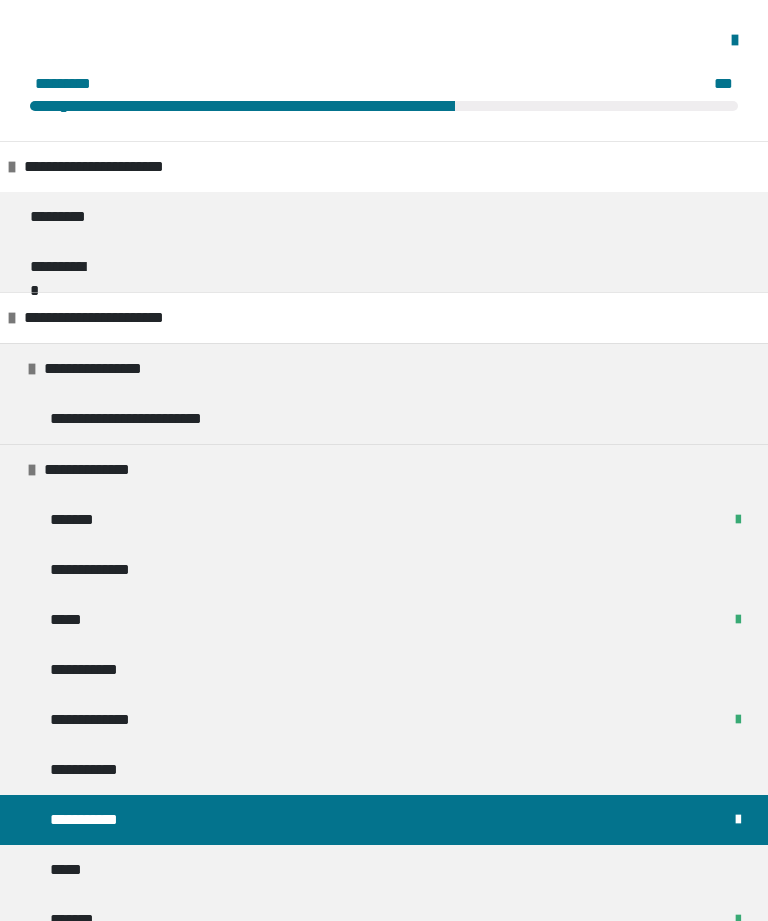 click on "*****" at bounding box center [71, 870] 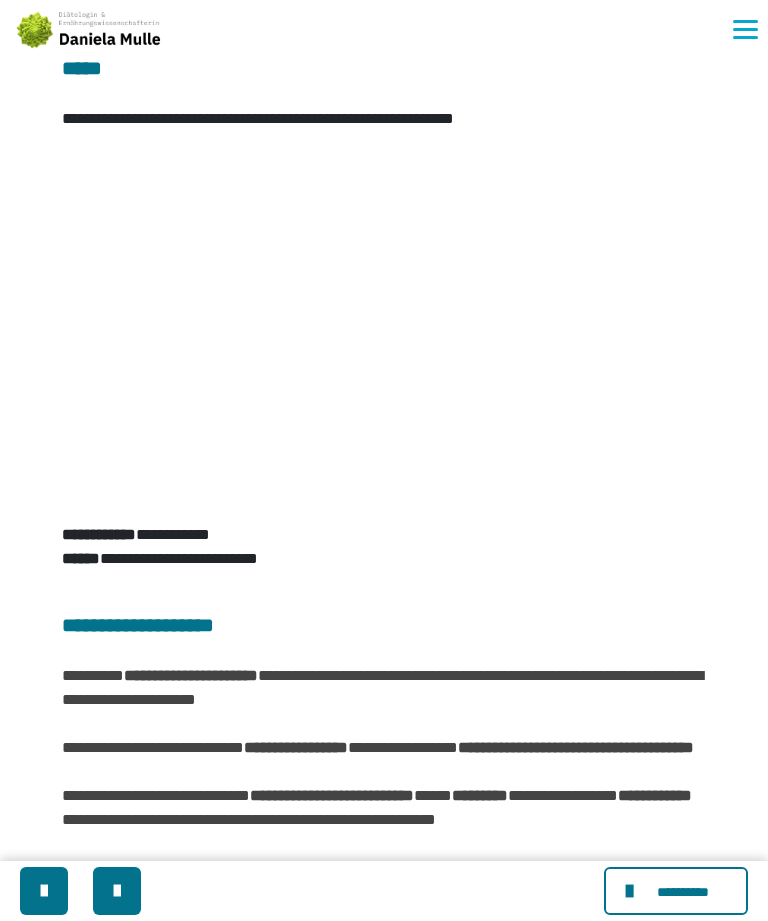 scroll, scrollTop: 545, scrollLeft: 0, axis: vertical 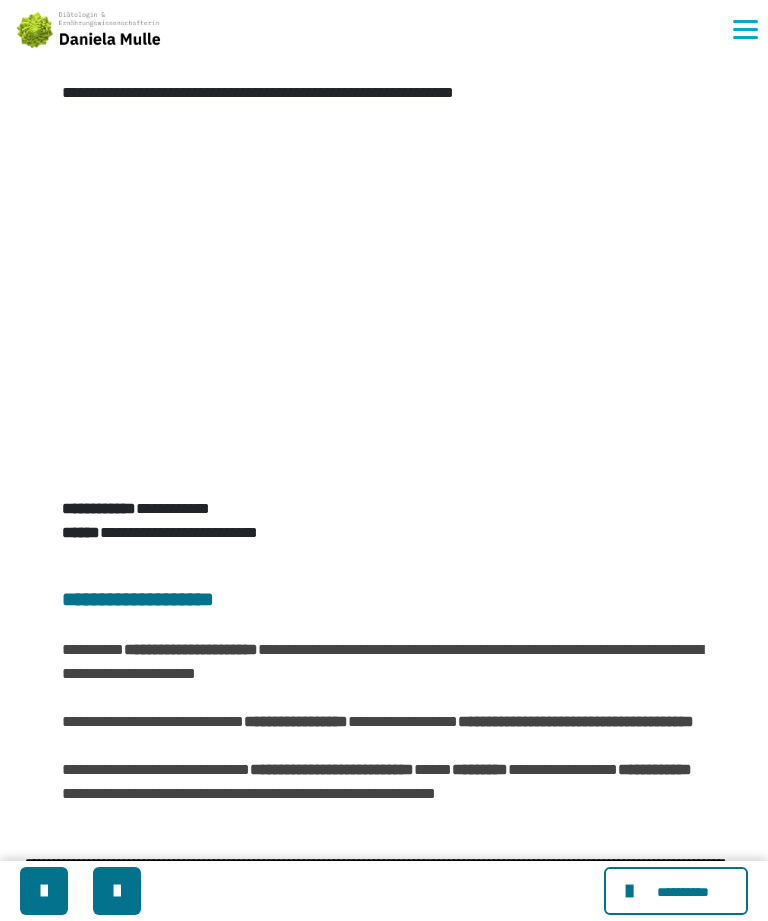 click on "**********" at bounding box center [682, 892] 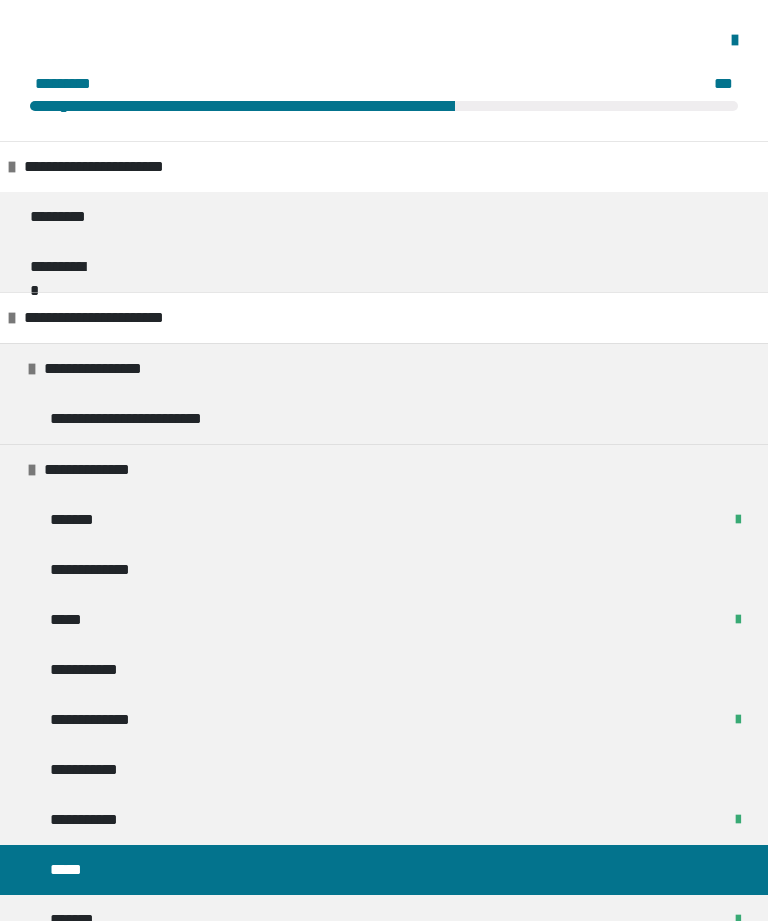click on "*******" at bounding box center [384, 920] 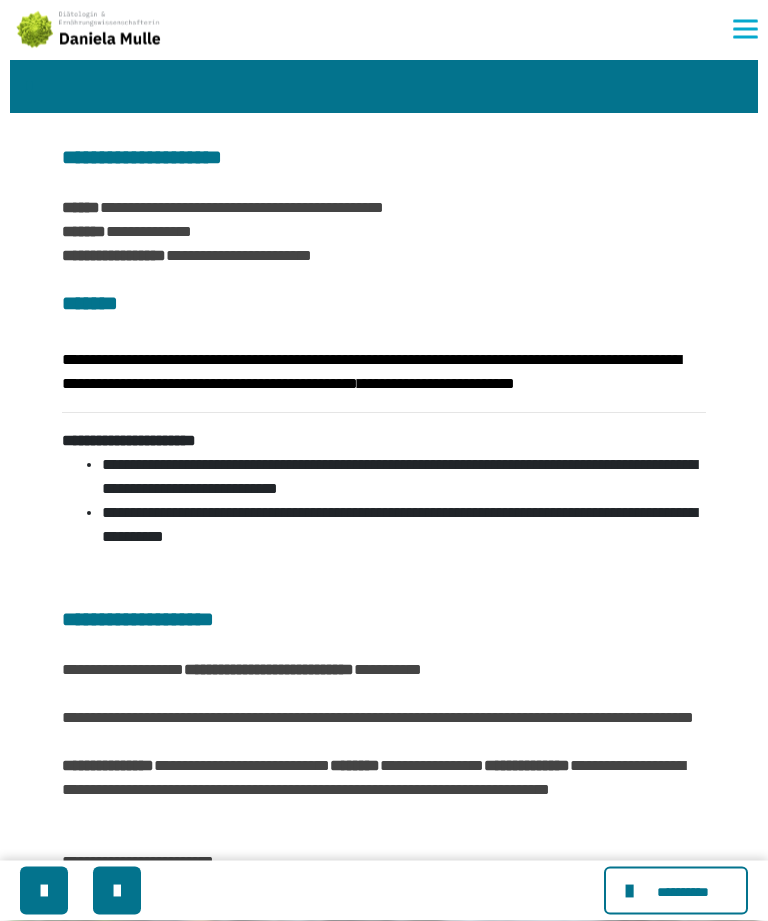 scroll, scrollTop: 284, scrollLeft: 0, axis: vertical 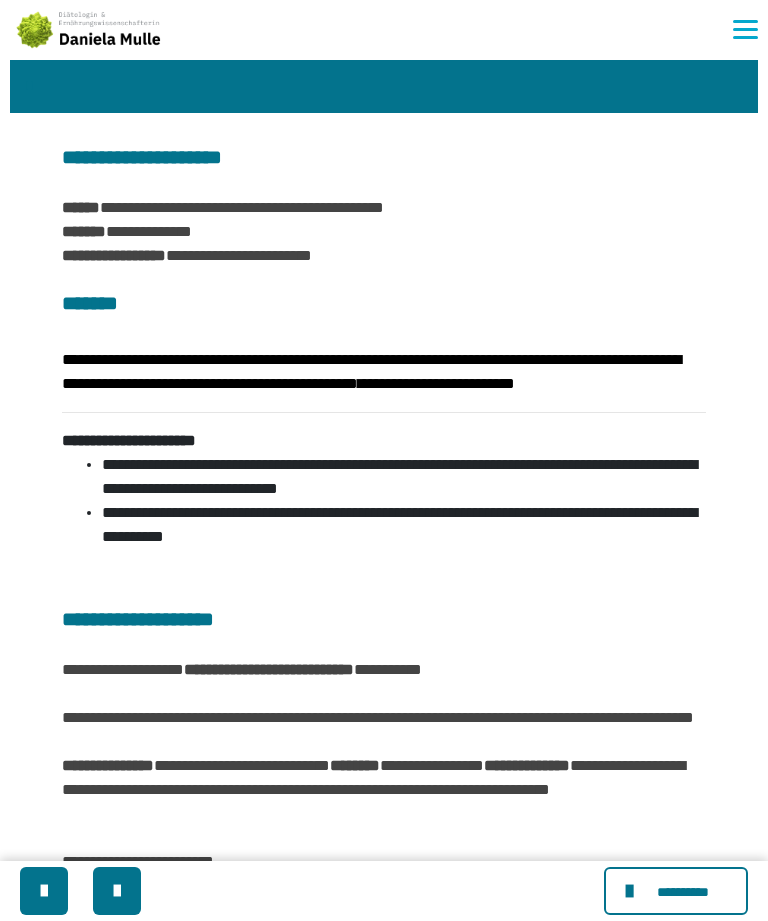 click on "**********" at bounding box center (682, 892) 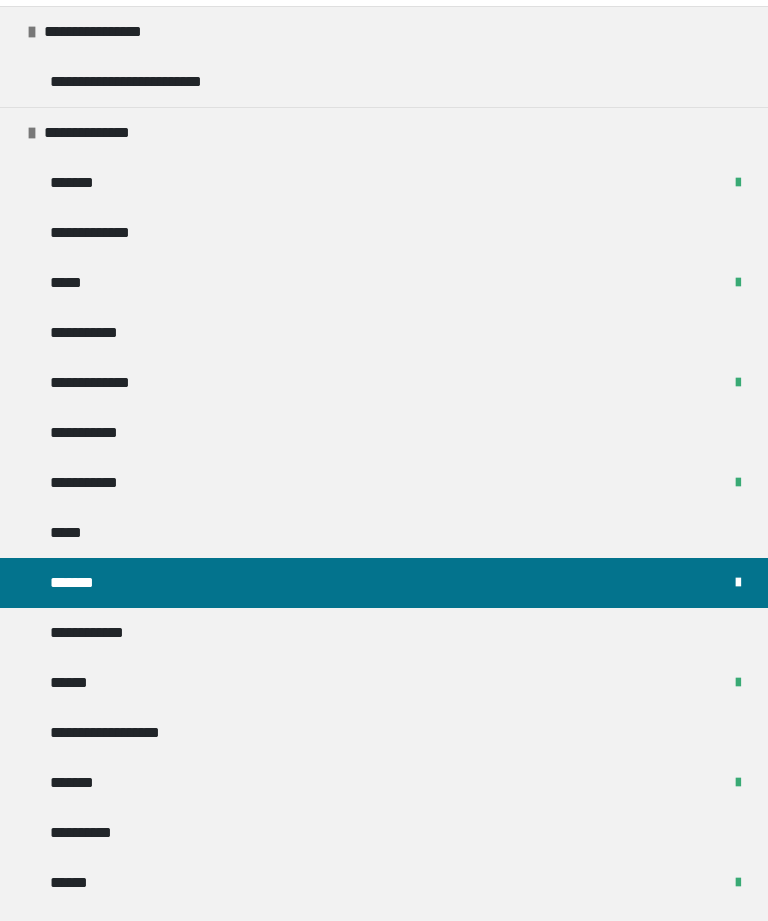 scroll, scrollTop: 337, scrollLeft: 0, axis: vertical 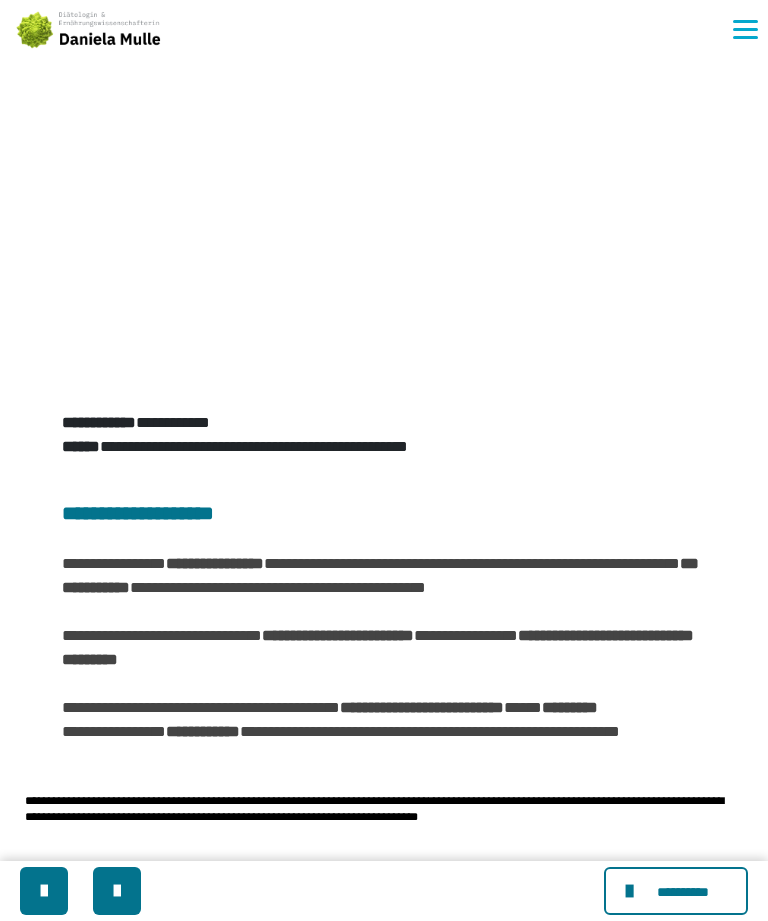click on "**********" at bounding box center [682, 892] 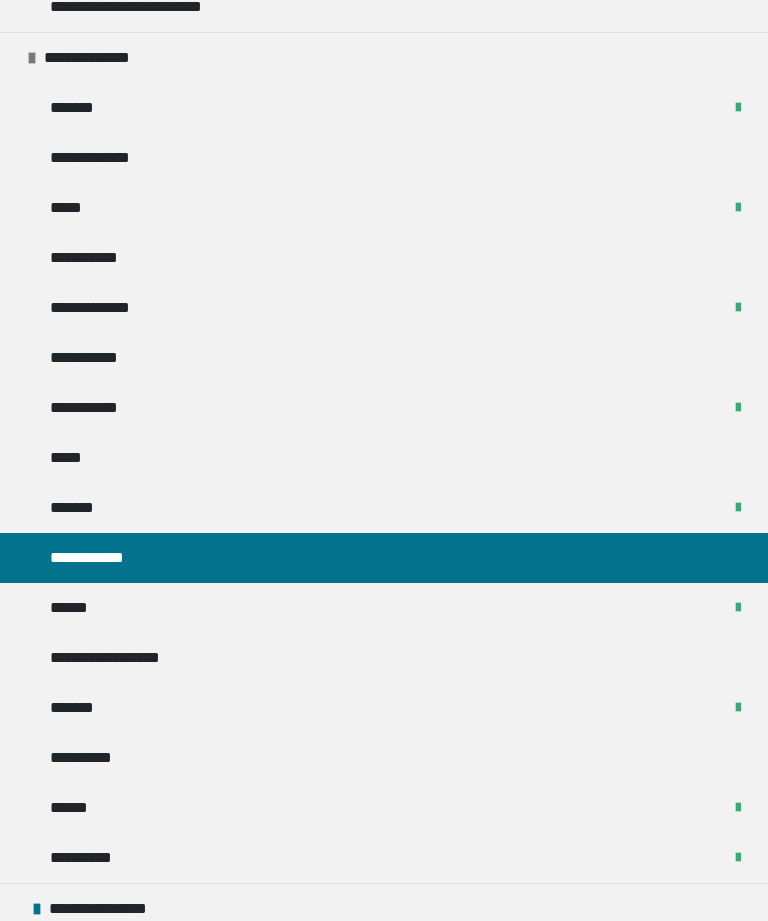 scroll, scrollTop: 412, scrollLeft: 0, axis: vertical 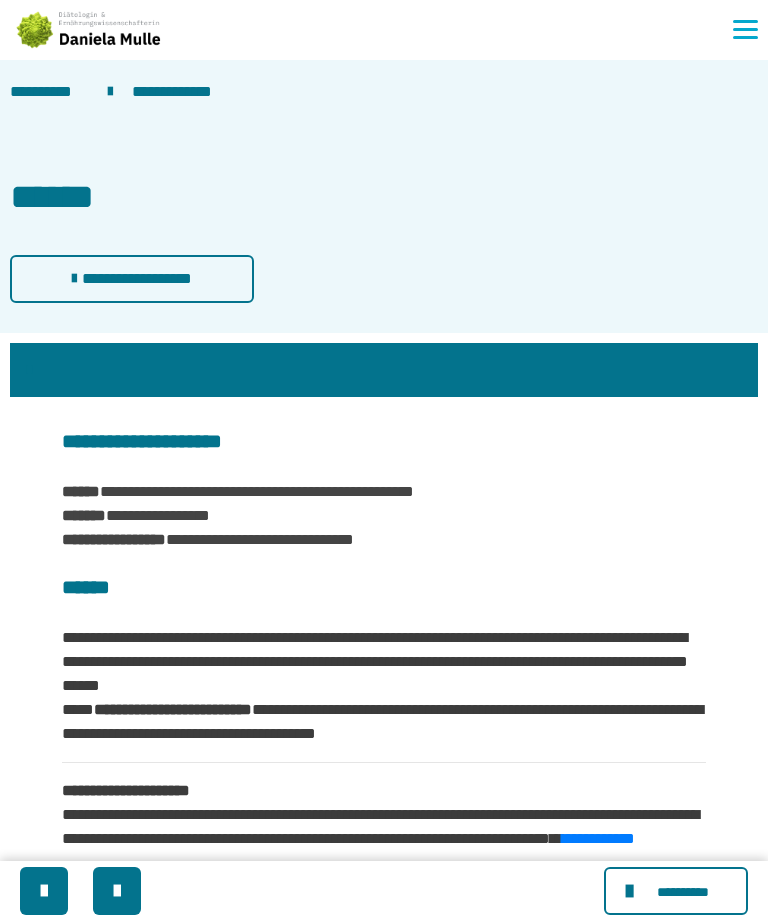 click on "**********" at bounding box center [384, 166] 